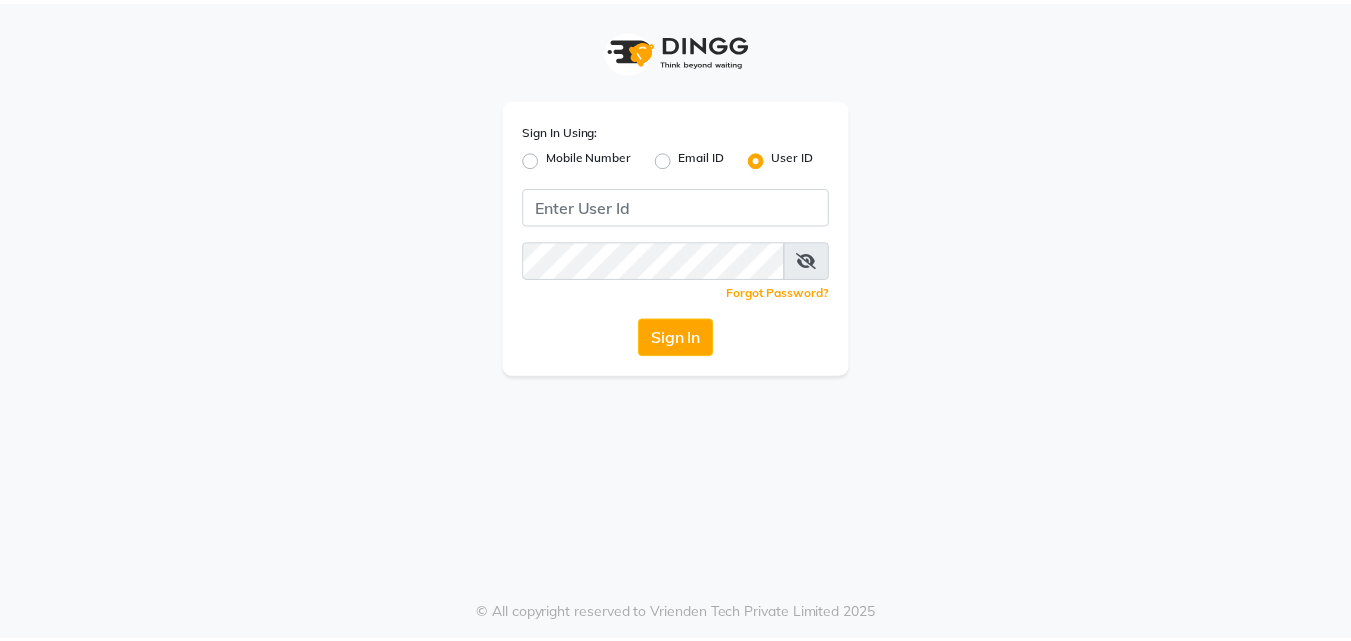 scroll, scrollTop: 0, scrollLeft: 0, axis: both 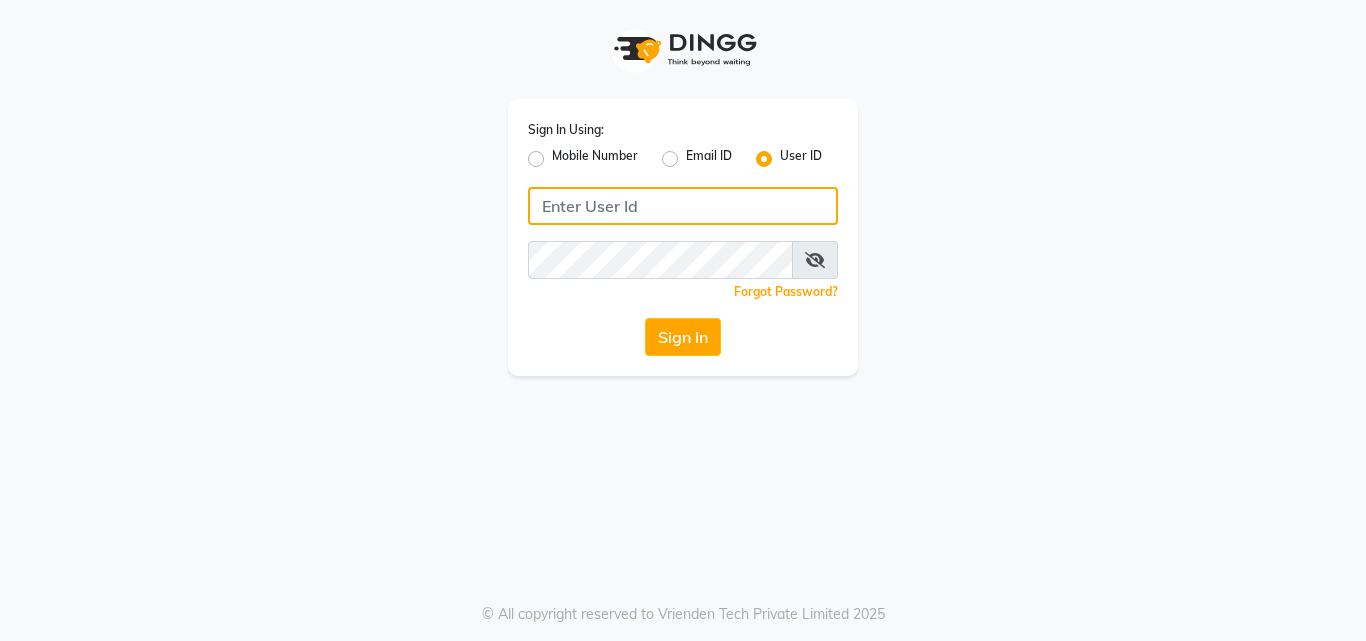 click 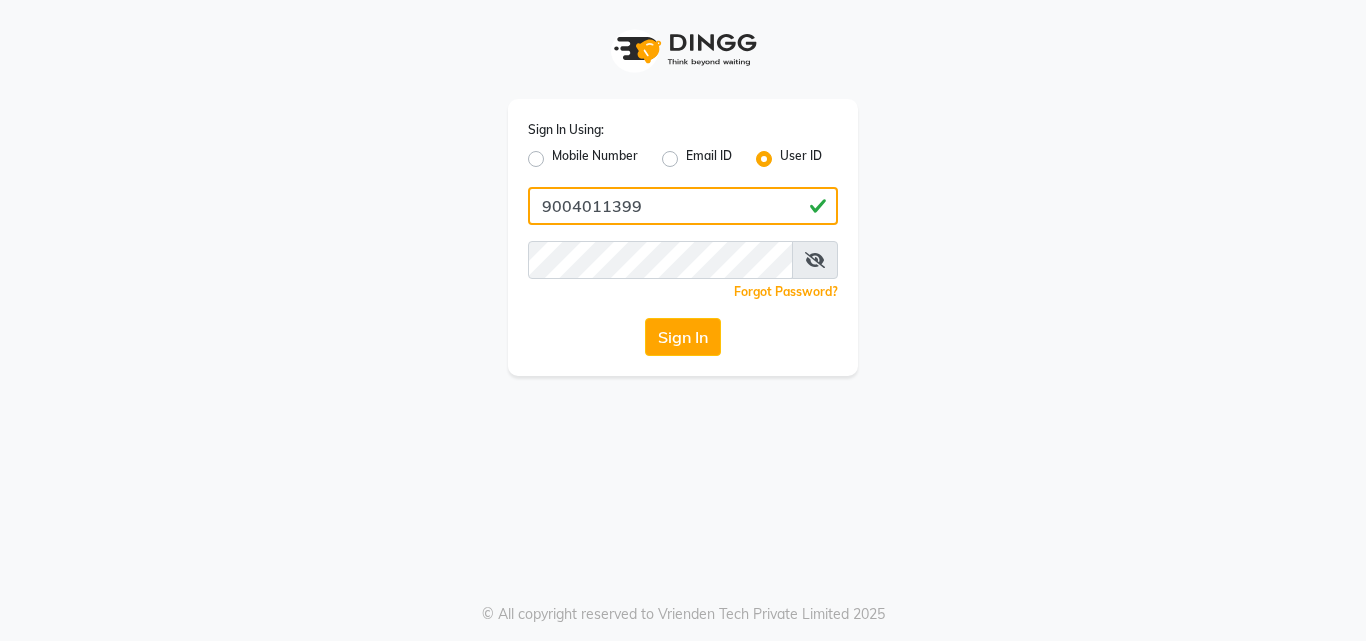 type on "9004011399" 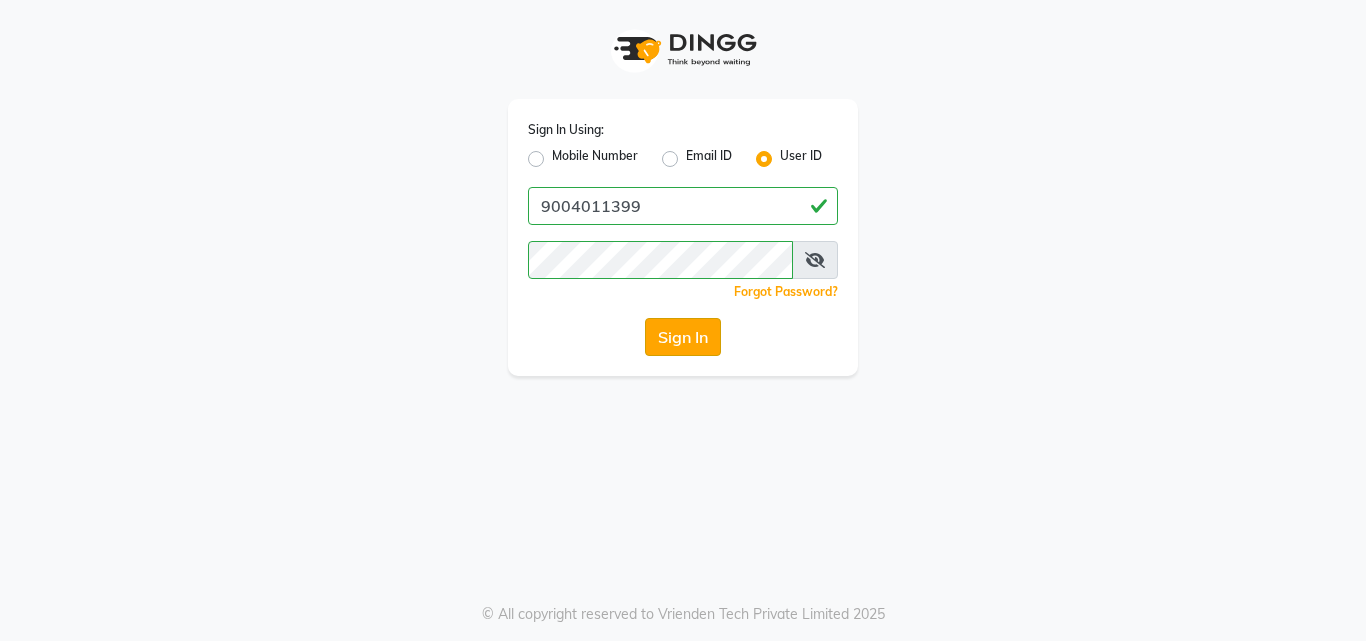 click on "Sign In" 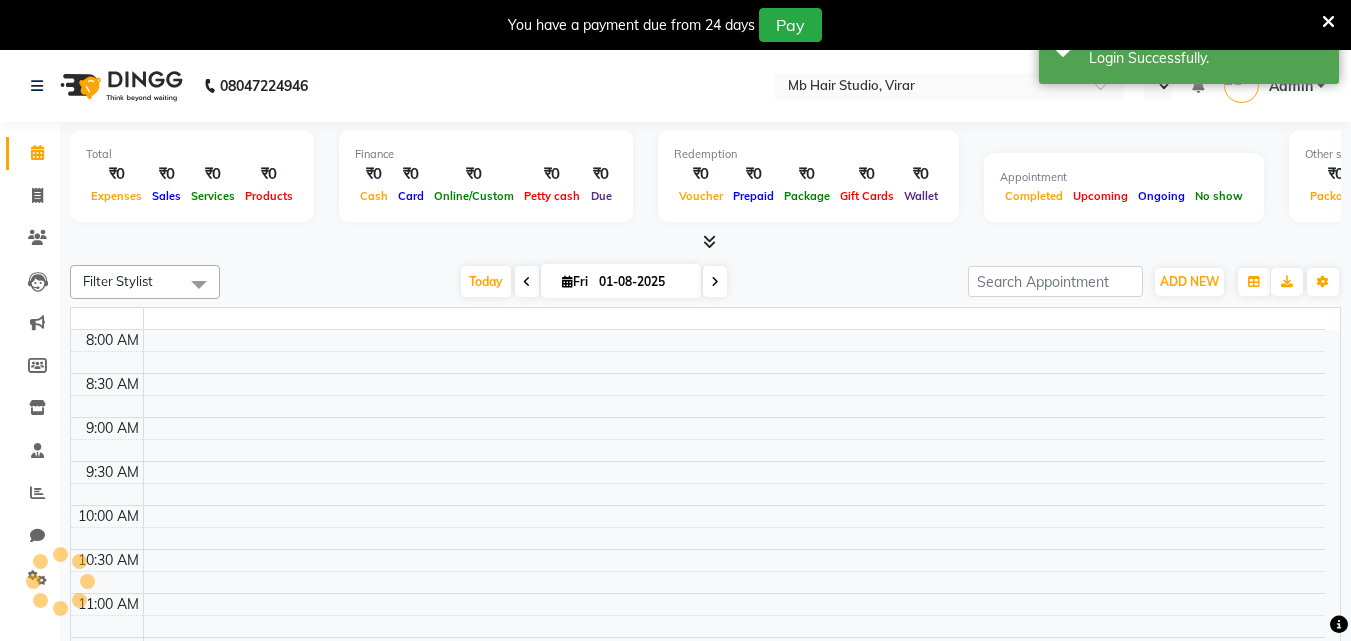 select on "en" 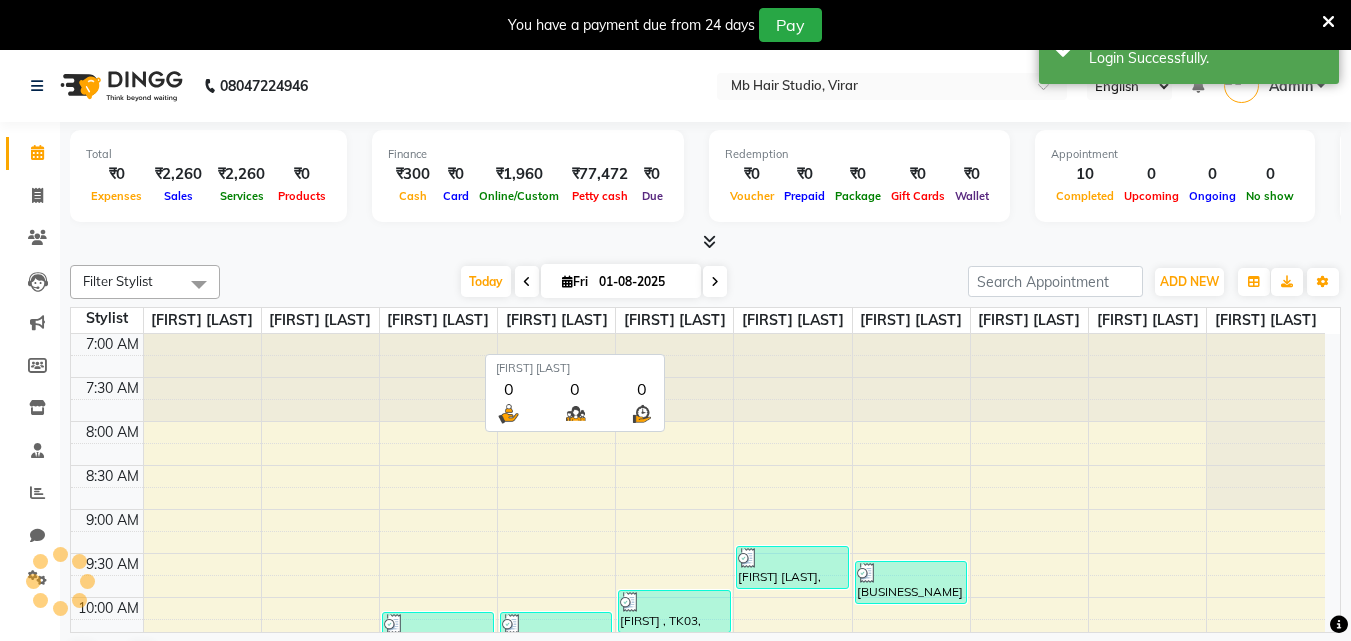 scroll, scrollTop: 0, scrollLeft: 0, axis: both 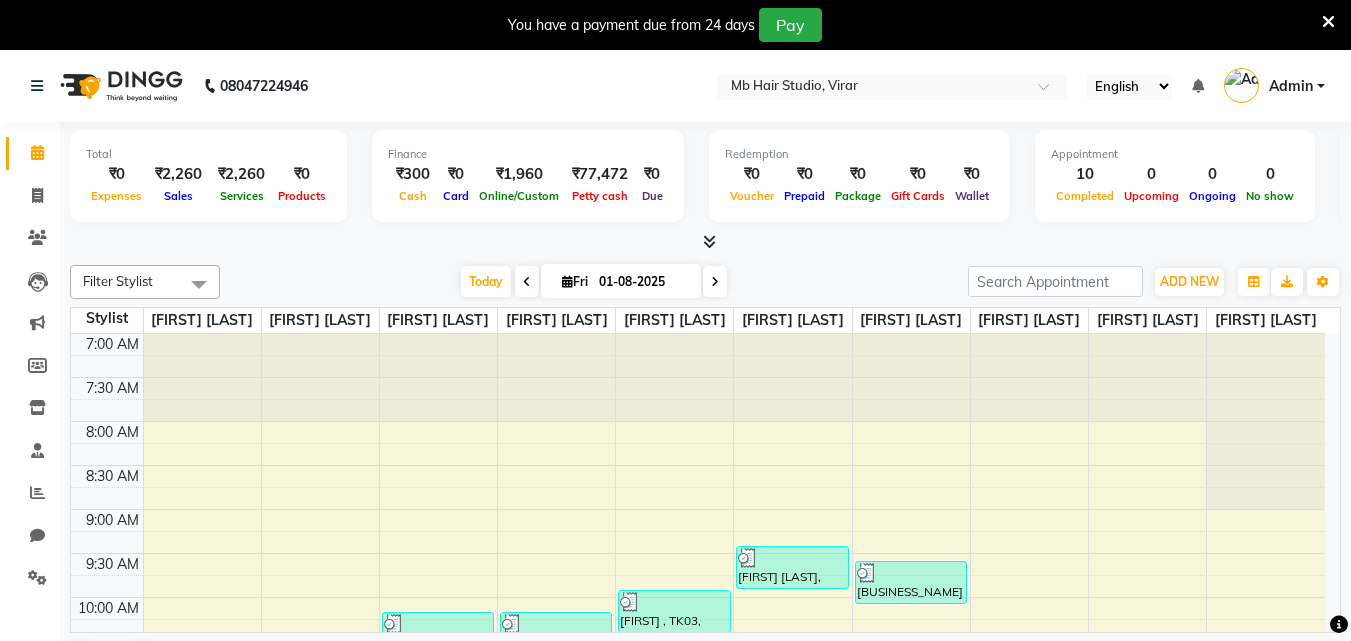 drag, startPoint x: 1331, startPoint y: 18, endPoint x: 672, endPoint y: 197, distance: 682.87775 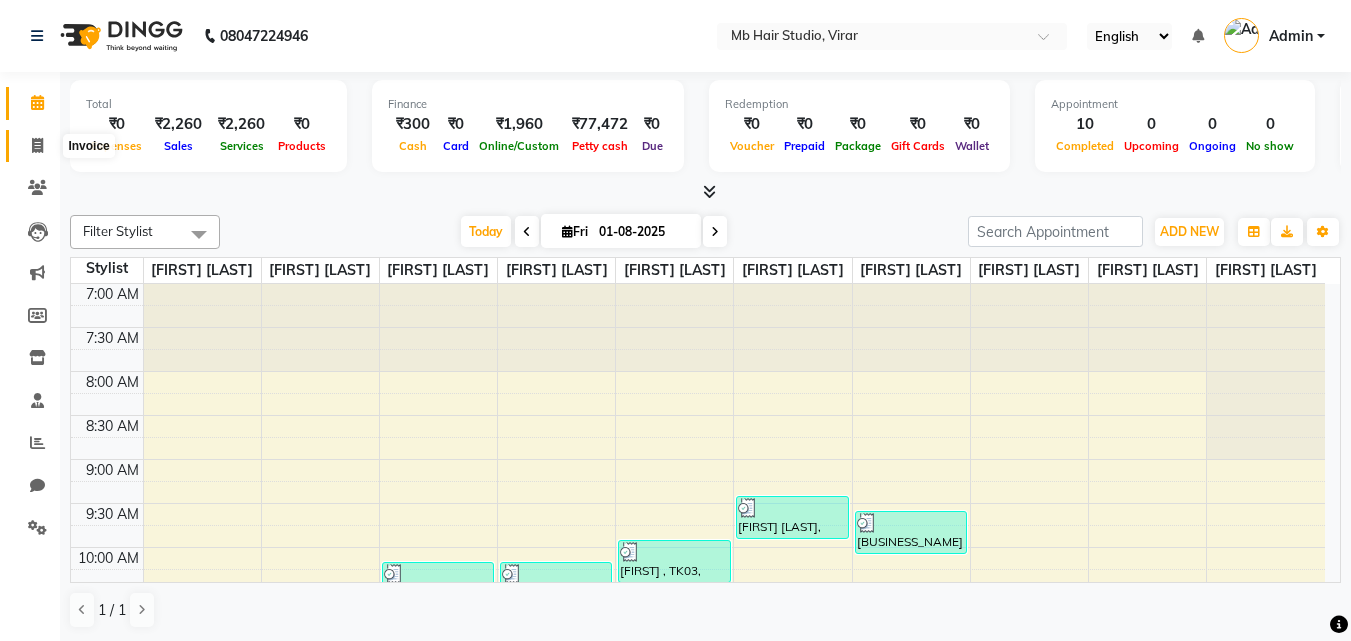 click 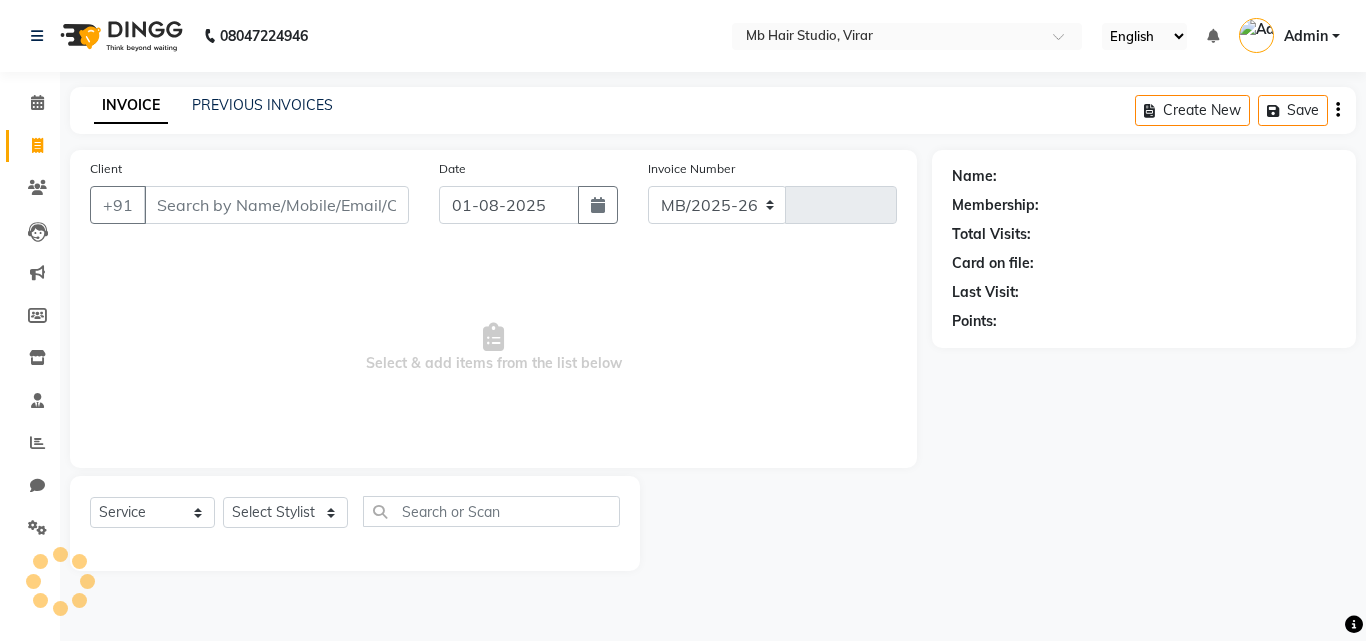 select on "7979" 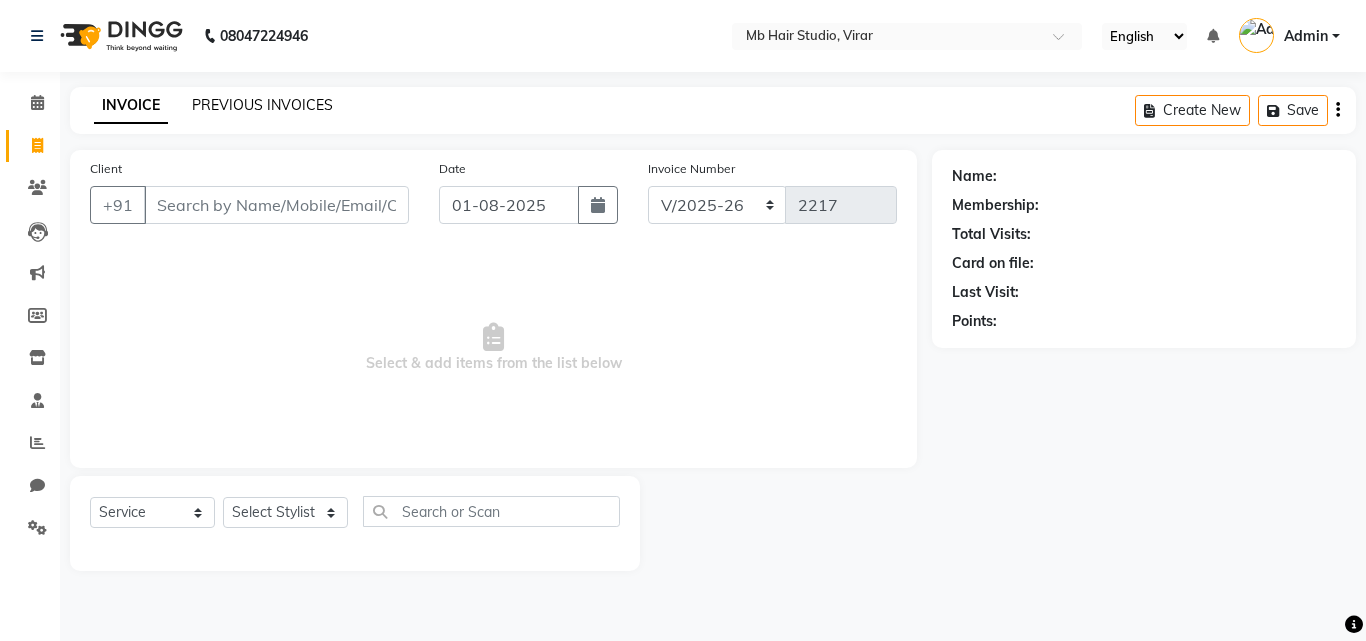 click on "PREVIOUS INVOICES" 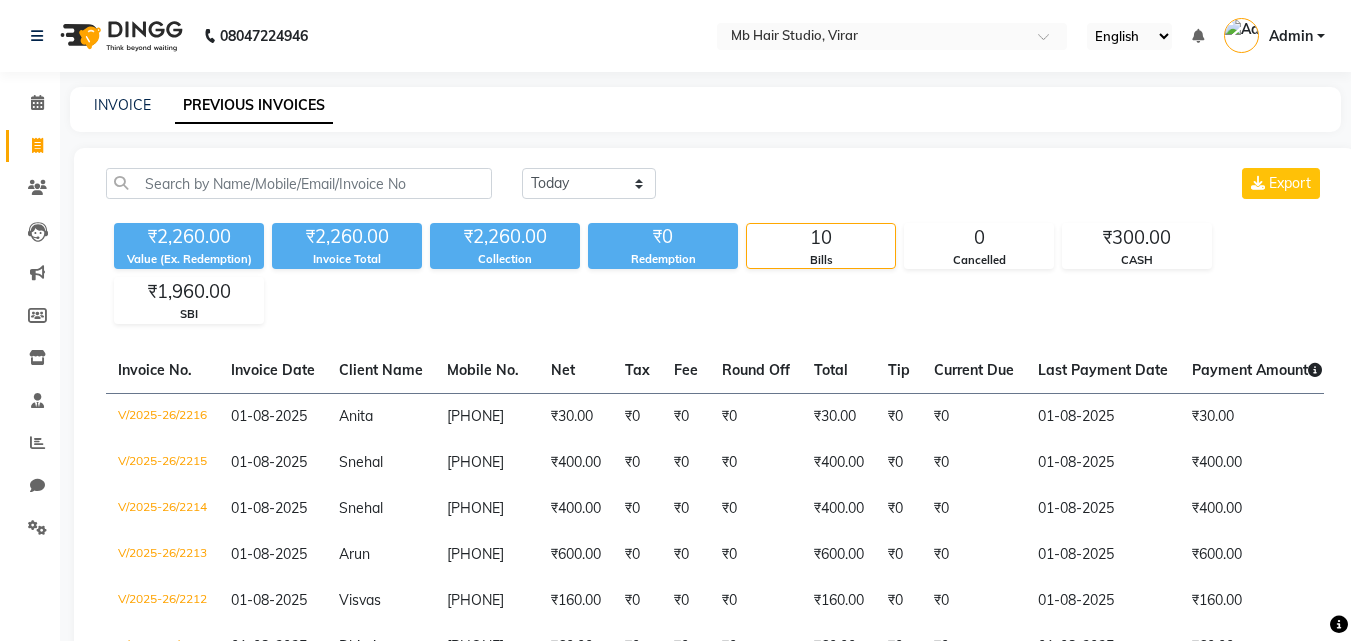 click on "Today Yesterday Custom Range Export" 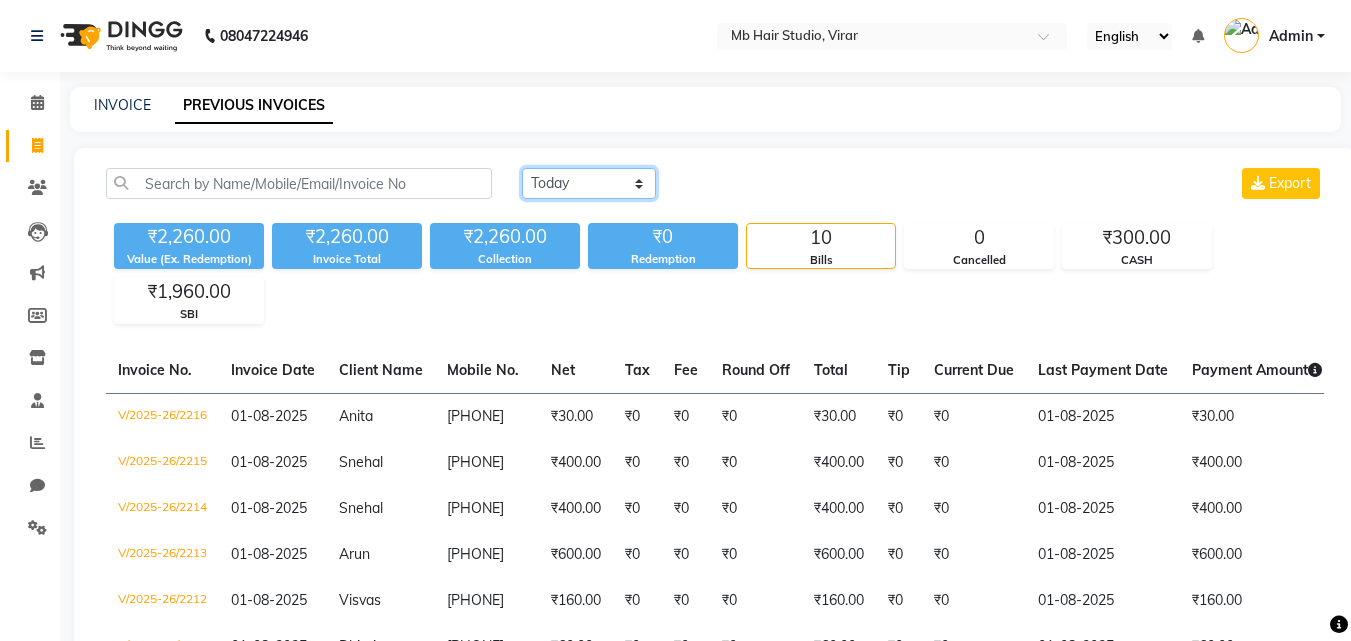 click on "Today Yesterday Custom Range" 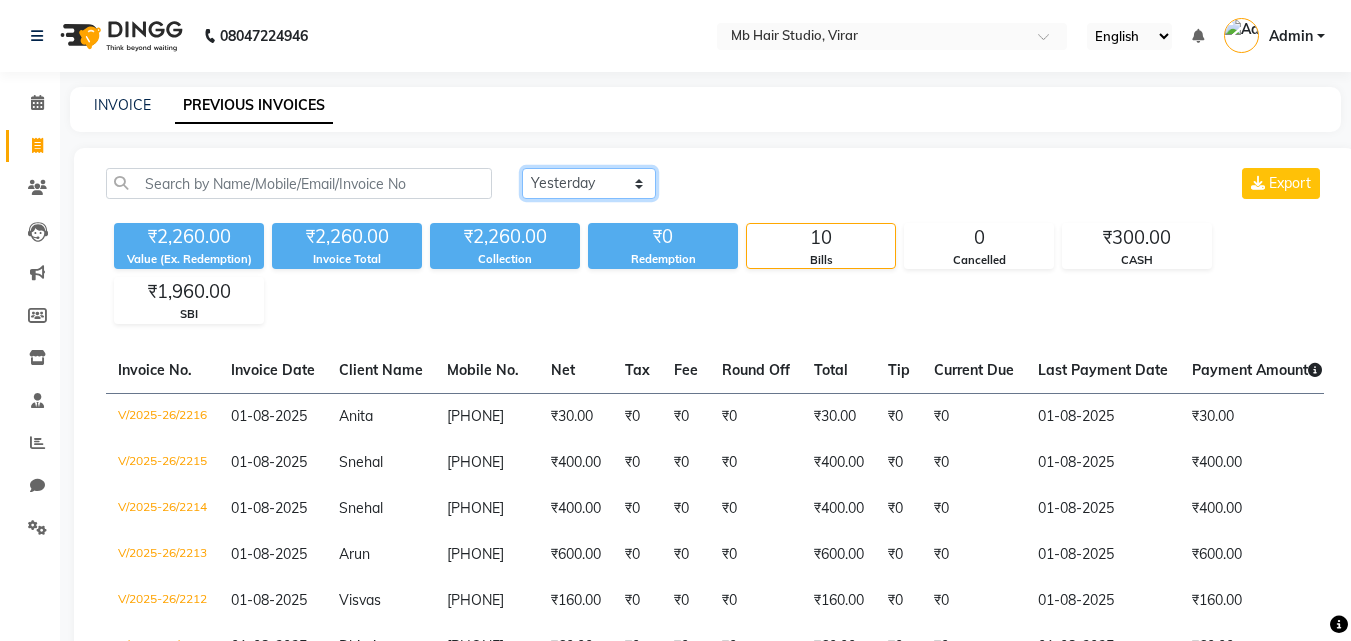 click on "Today Yesterday Custom Range" 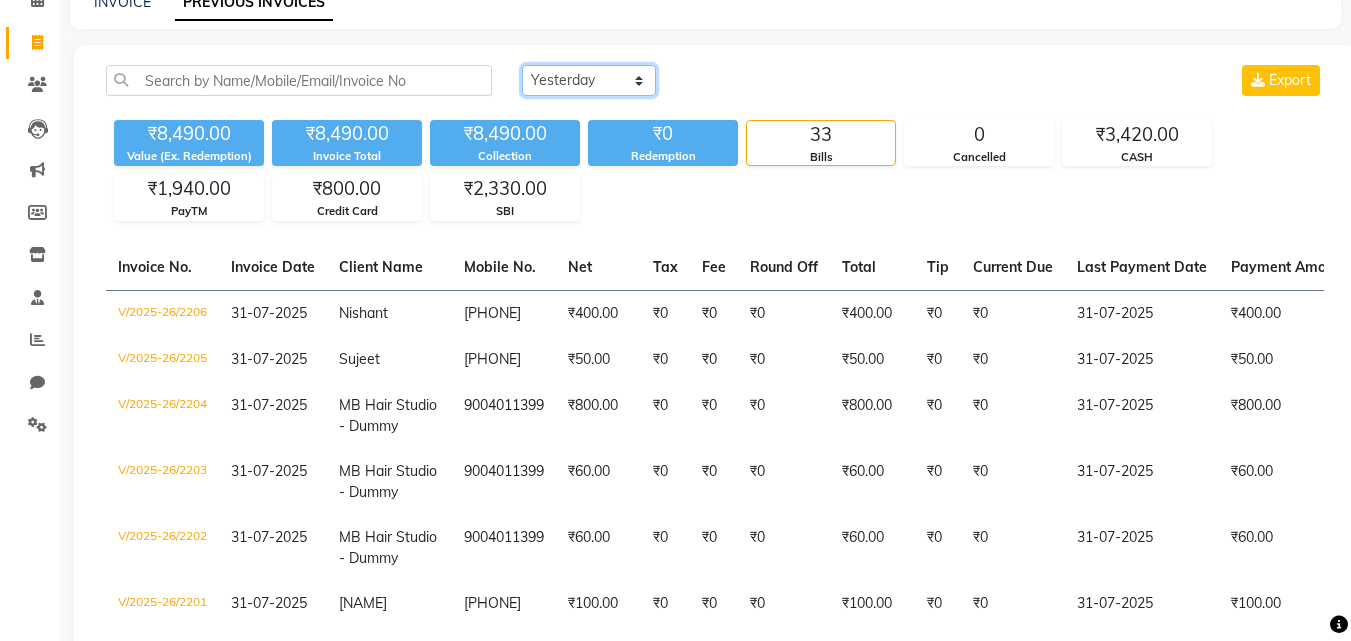 scroll, scrollTop: 0, scrollLeft: 0, axis: both 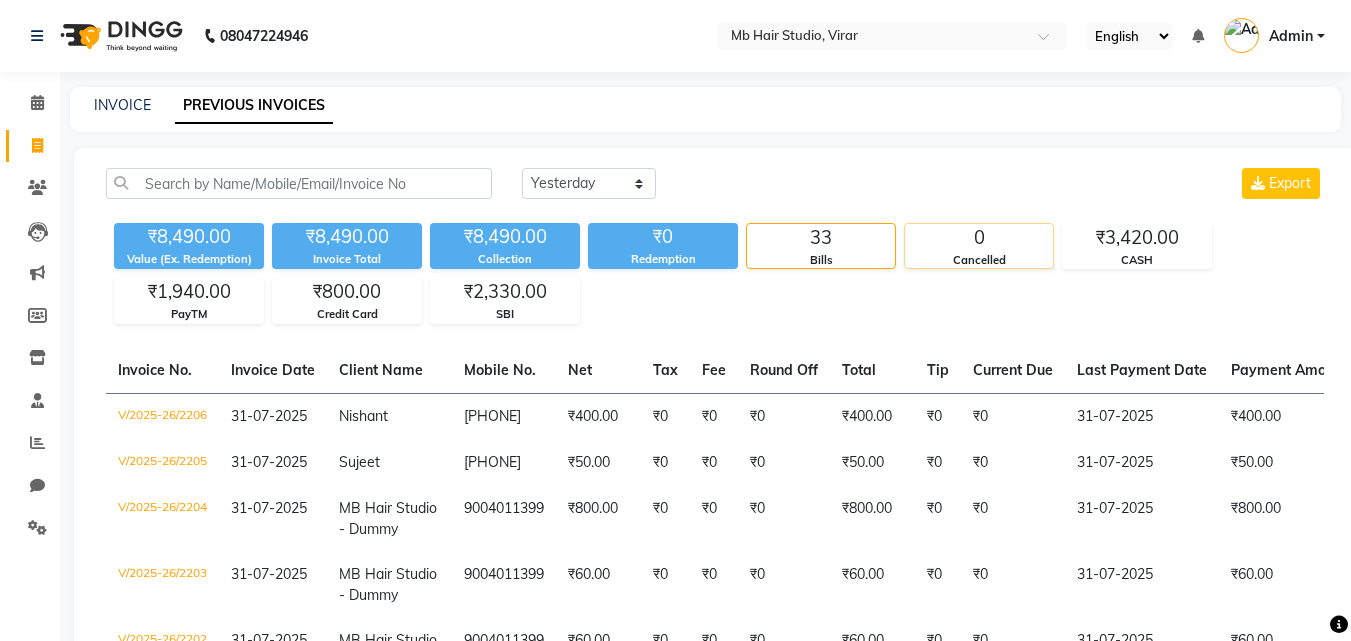click on "0" 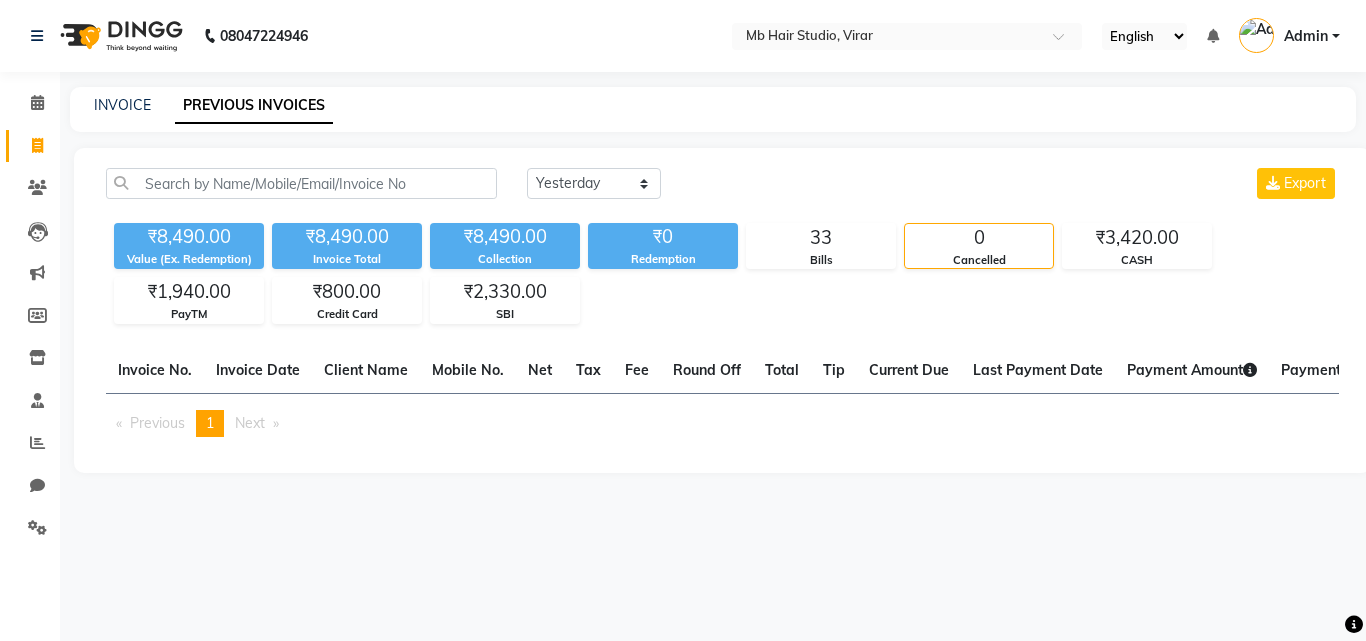 click on "Redemption" 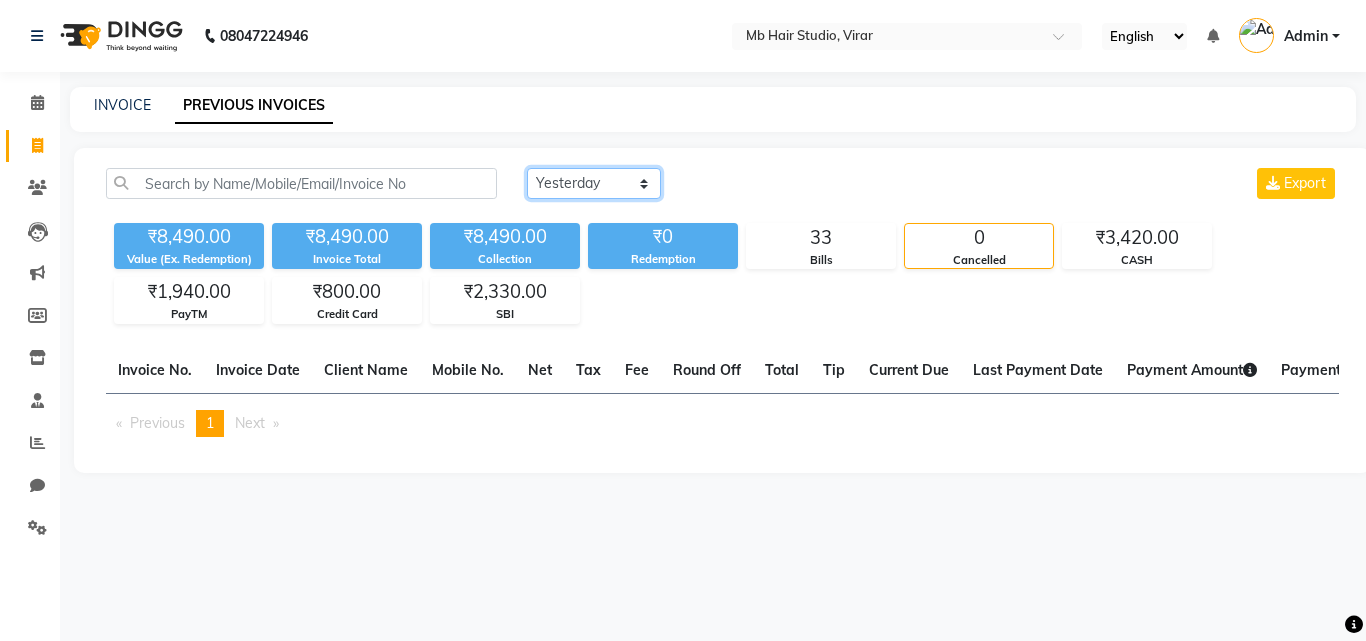 click on "Today Yesterday Custom Range" 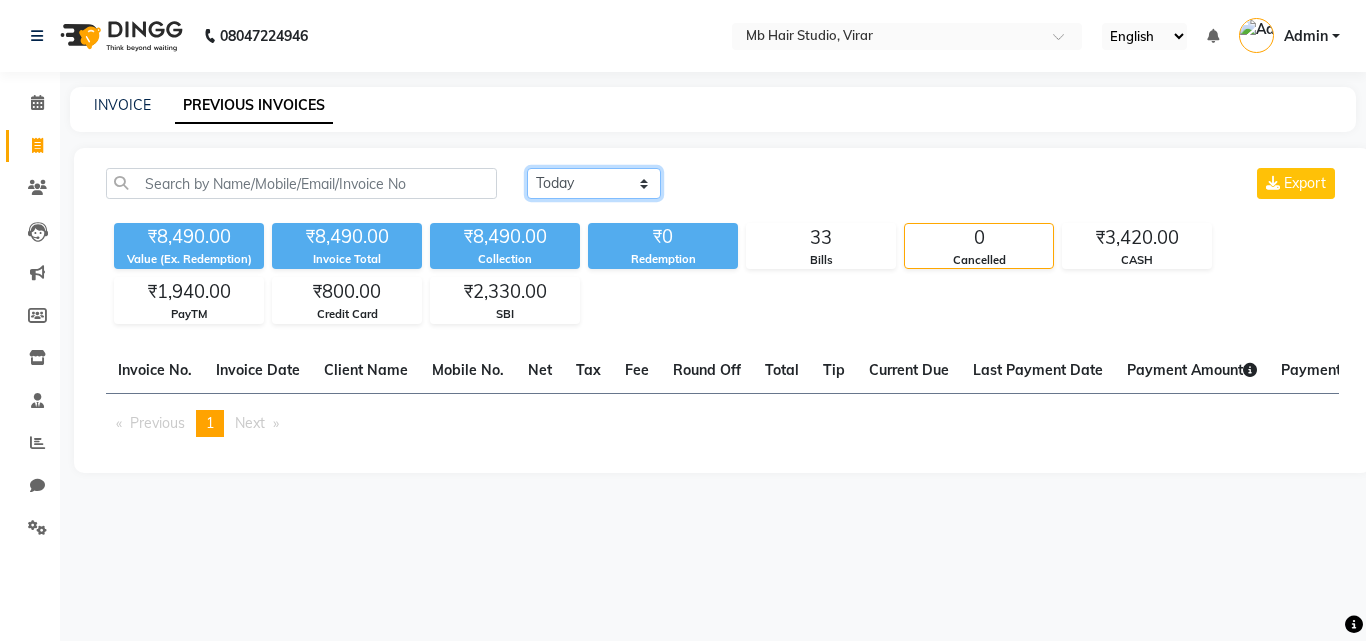 click on "Today Yesterday Custom Range" 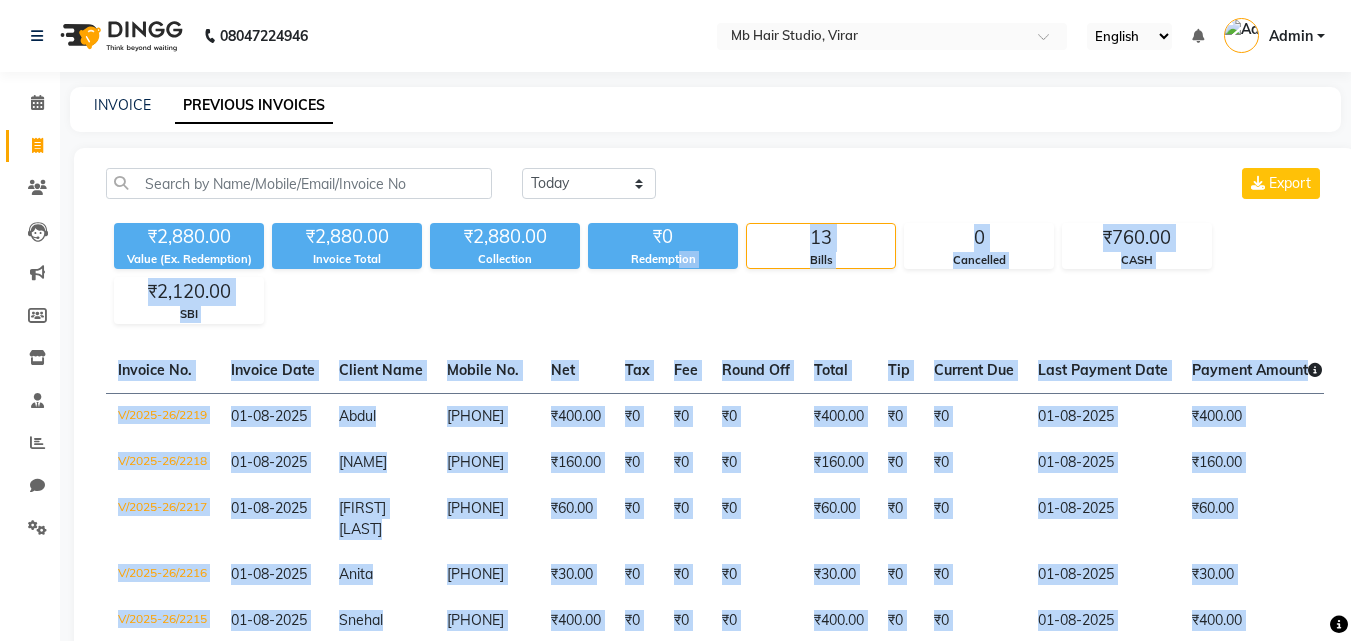 scroll, scrollTop: 536, scrollLeft: 0, axis: vertical 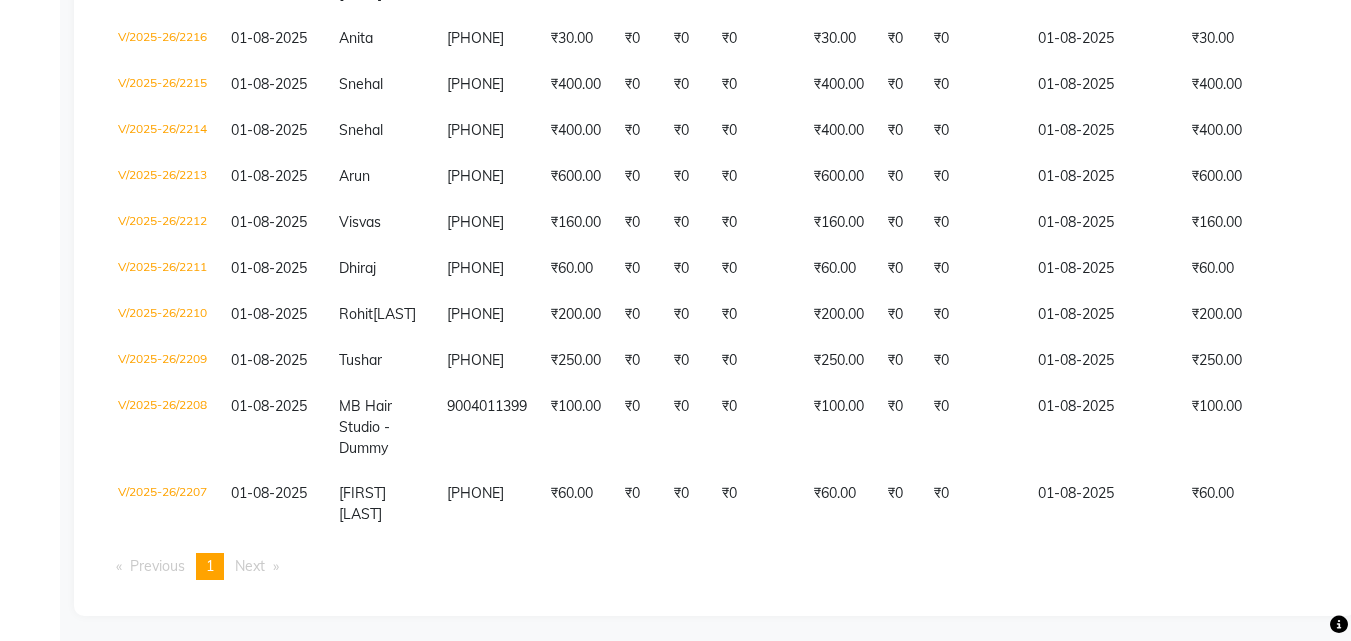 click on "Today Yesterday Custom Range Export ₹2,880.00 Value (Ex. Redemption) ₹2,880.00 Invoice Total  ₹2,880.00 Collection ₹0 Redemption 13 Bills 0 Cancelled ₹760.00 CASH ₹2,120.00 SBI  Invoice No.   Invoice Date   Client Name   Mobile No.   Net   Tax   Fee   Round Off   Total   Tip   Current Due   Last Payment Date   Payment Amount   Payment Methods   Cancel Reason   Status   V/2025-26/2219  01-08-2025 [NAME]   [PHONE] ₹400.00 ₹0  ₹0  ₹0 ₹400.00 ₹0 ₹0 01-08-2025 ₹400.00  CASH - PAID  V/2025-26/2218  01-08-2025 [NAME]   [PHONE] ₹160.00 ₹0  ₹0  ₹0 ₹160.00 ₹0 ₹0 01-08-2025 ₹160.00  SBI - PAID  V/2025-26/2217  01-08-2025 [NAME]   [PHONE] ₹60.00 ₹0  ₹0  ₹0 ₹60.00 ₹0 ₹0 01-08-2025 ₹60.00  CASH - PAID  V/2025-26/2216  01-08-2025 [NAME]   [PHONE] ₹30.00 ₹0  ₹0  ₹0 ₹30.00 ₹0 ₹0 01-08-2025 ₹30.00  SBI - PAID  V/2025-26/2215  01-08-2025 [NAME]   [PHONE] ₹400.00 ₹0  ₹0  ₹0 ₹400.00 ₹0 ₹0 01-08-2025 ₹400.00  SBI - PAID" 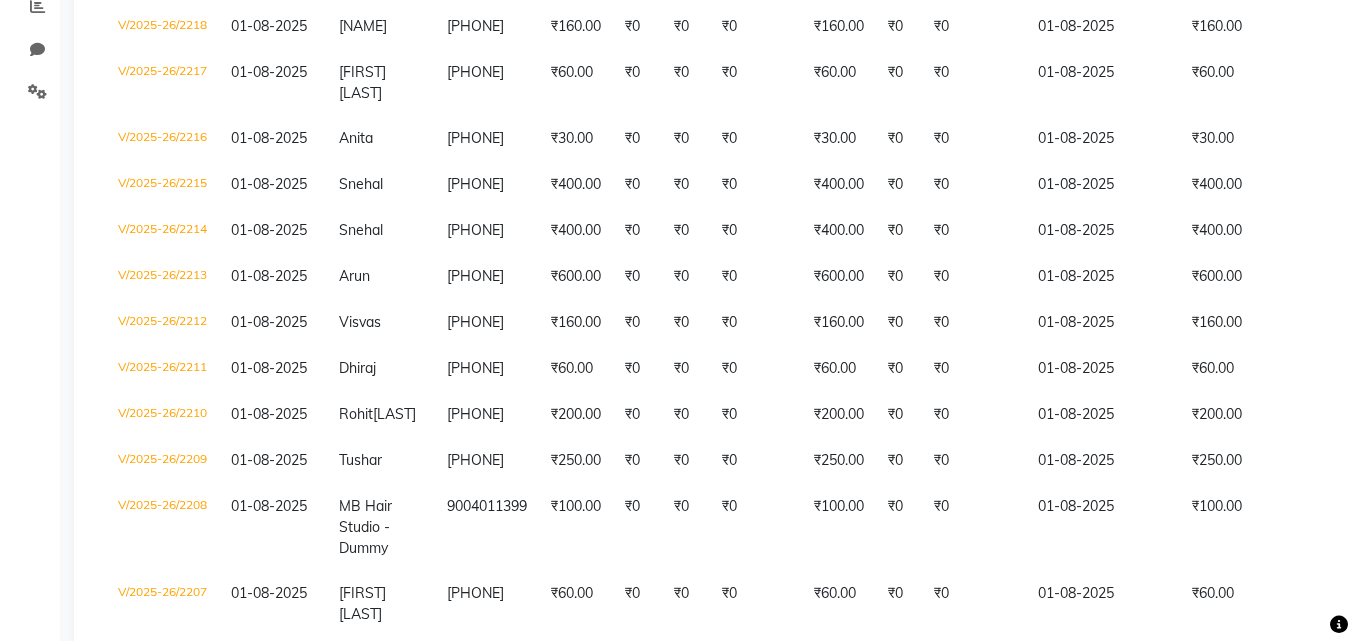 scroll, scrollTop: 36, scrollLeft: 0, axis: vertical 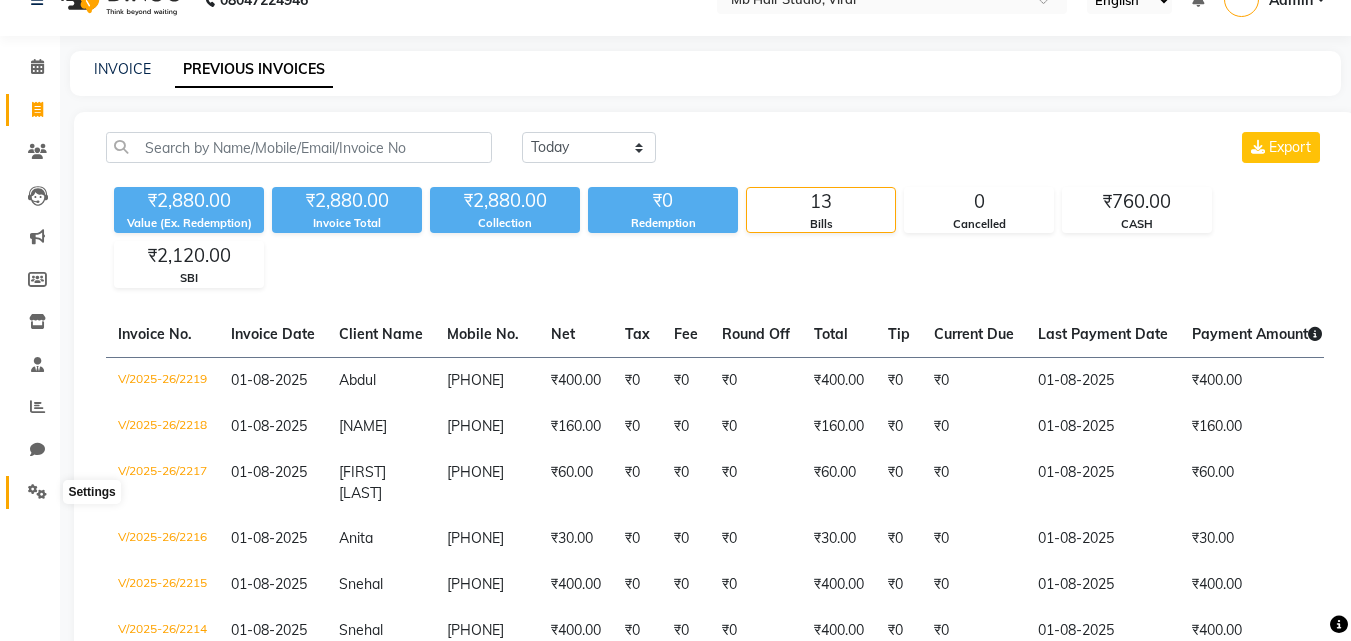 click 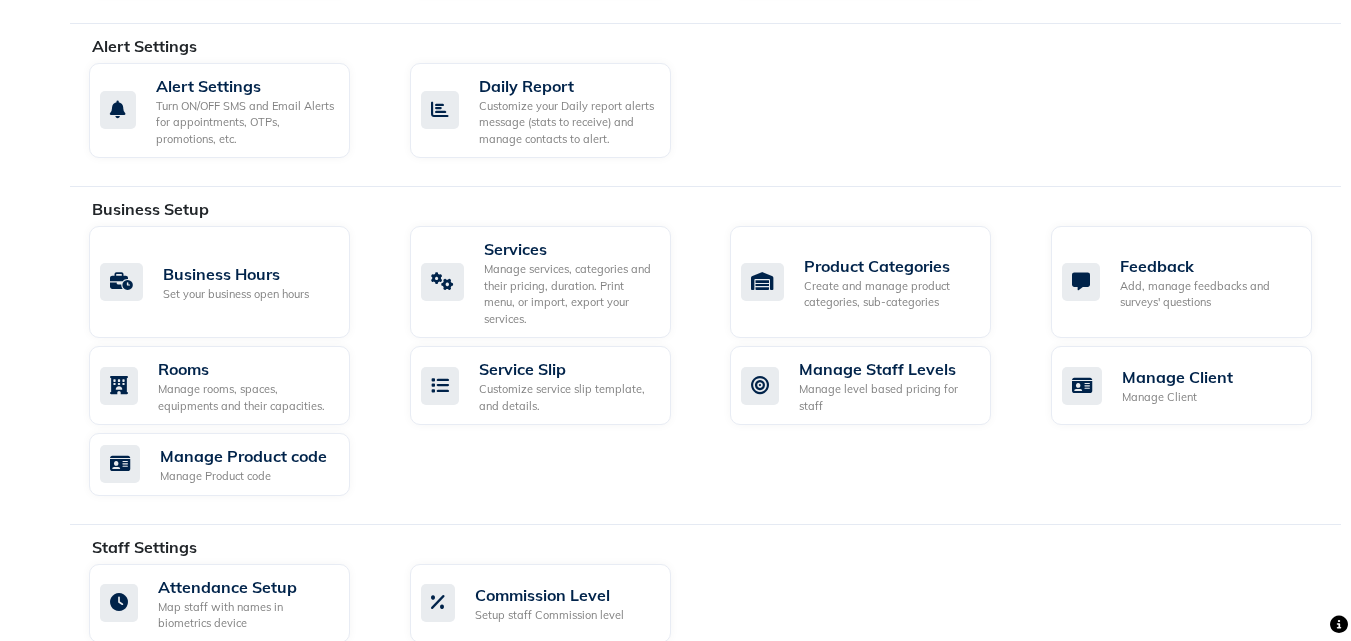 scroll, scrollTop: 0, scrollLeft: 0, axis: both 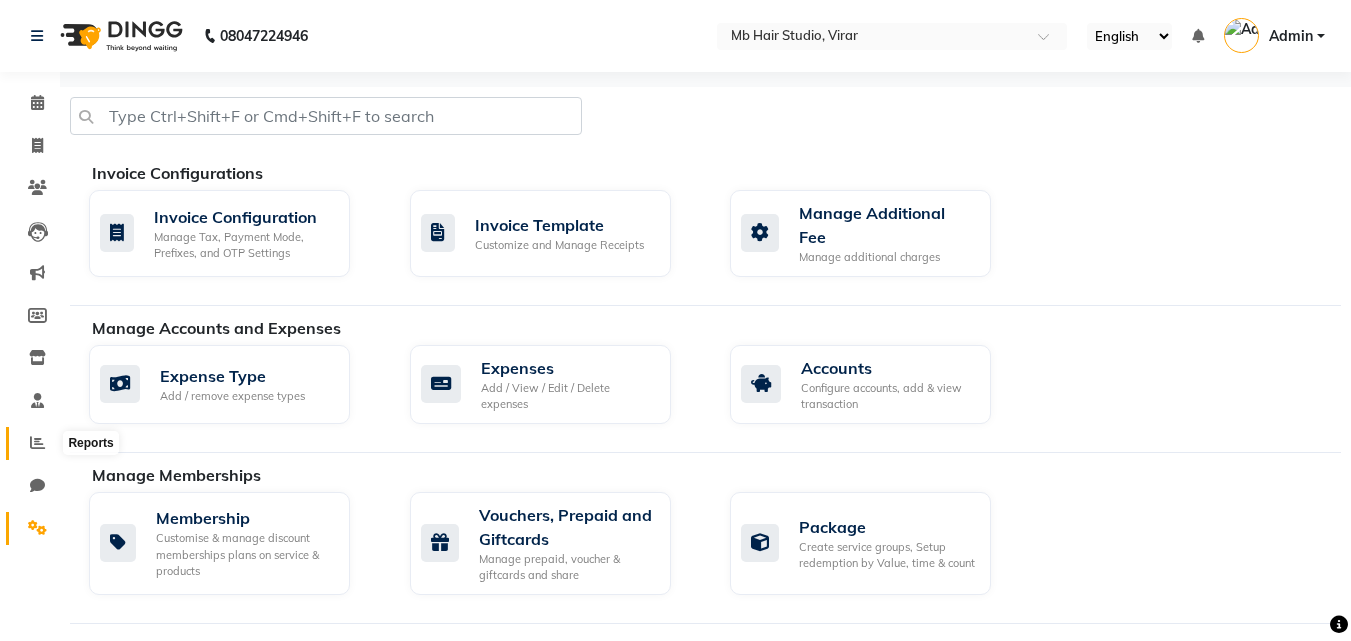 click 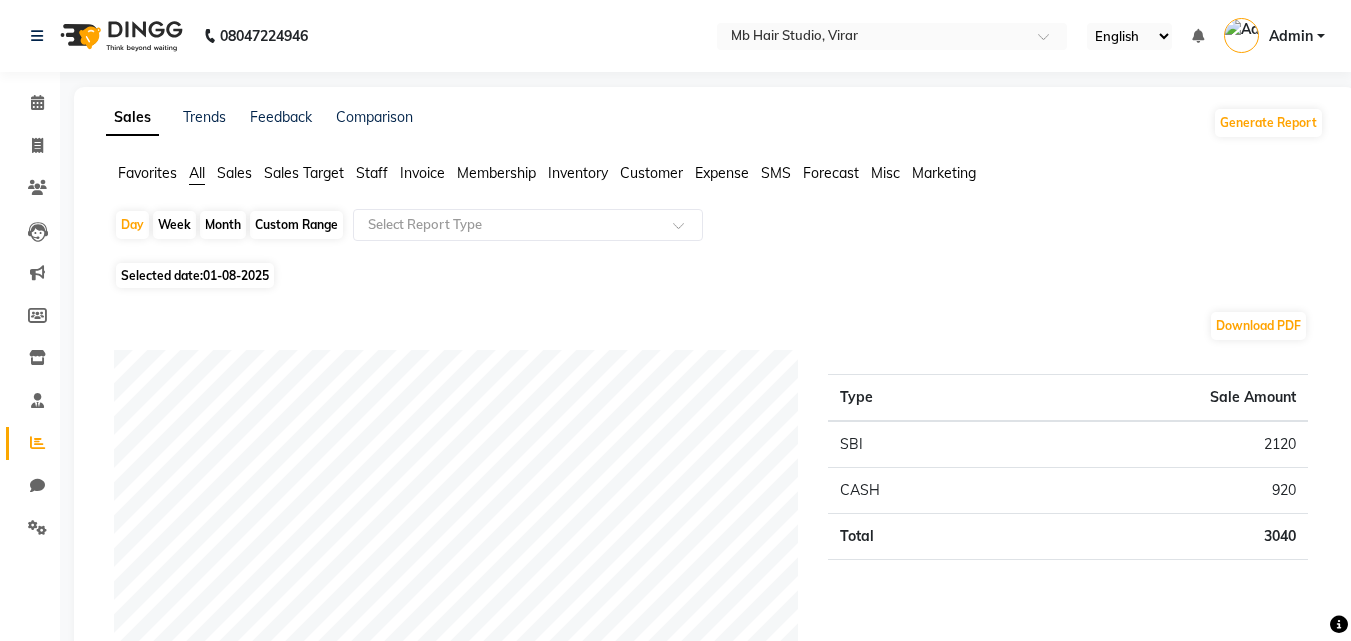 click on "Staff" 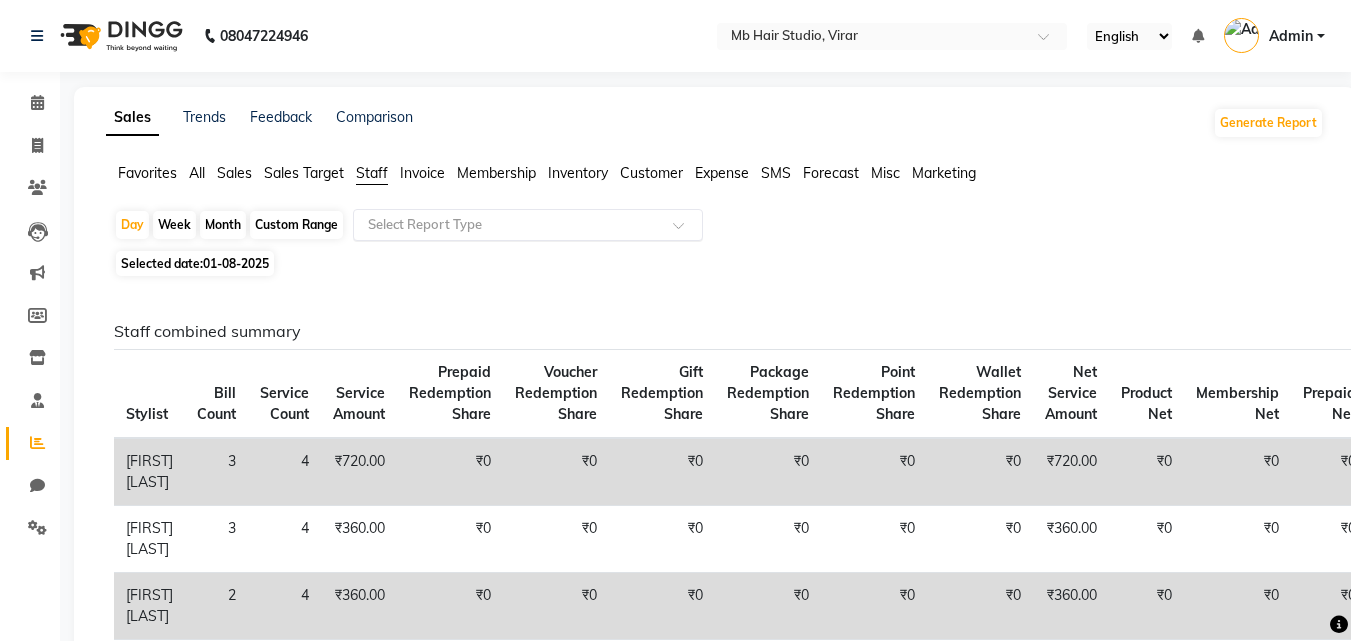 click 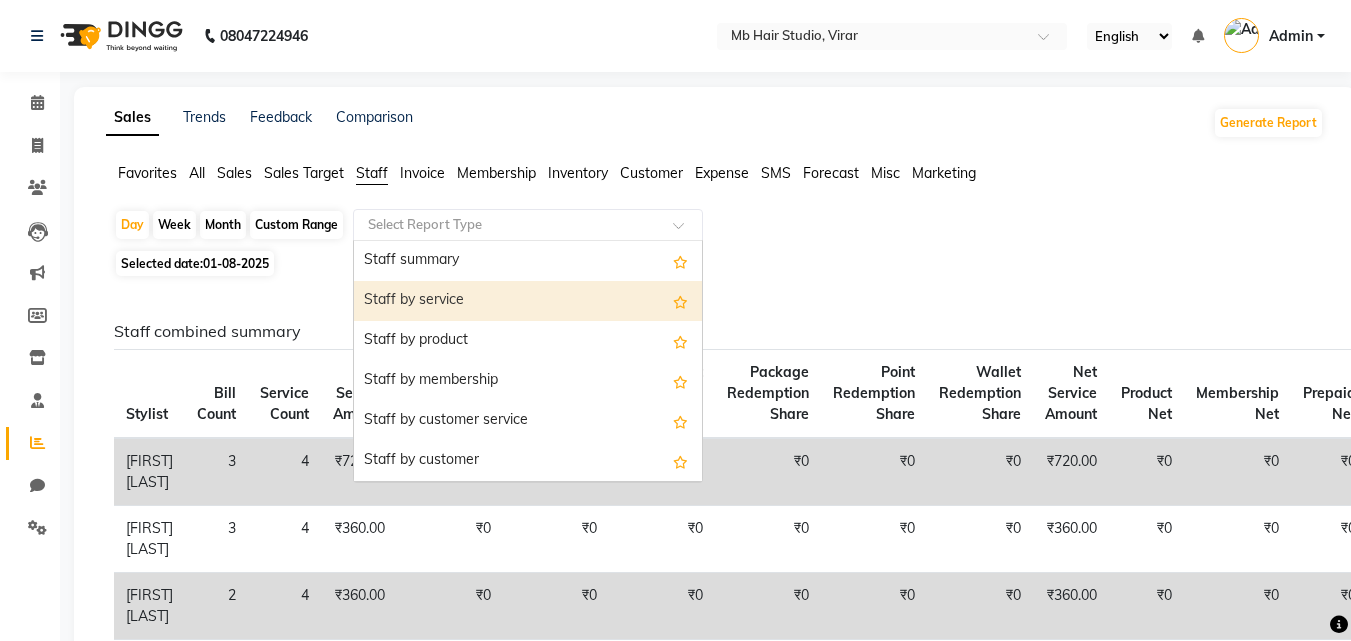 click on "Staff by service" at bounding box center (528, 301) 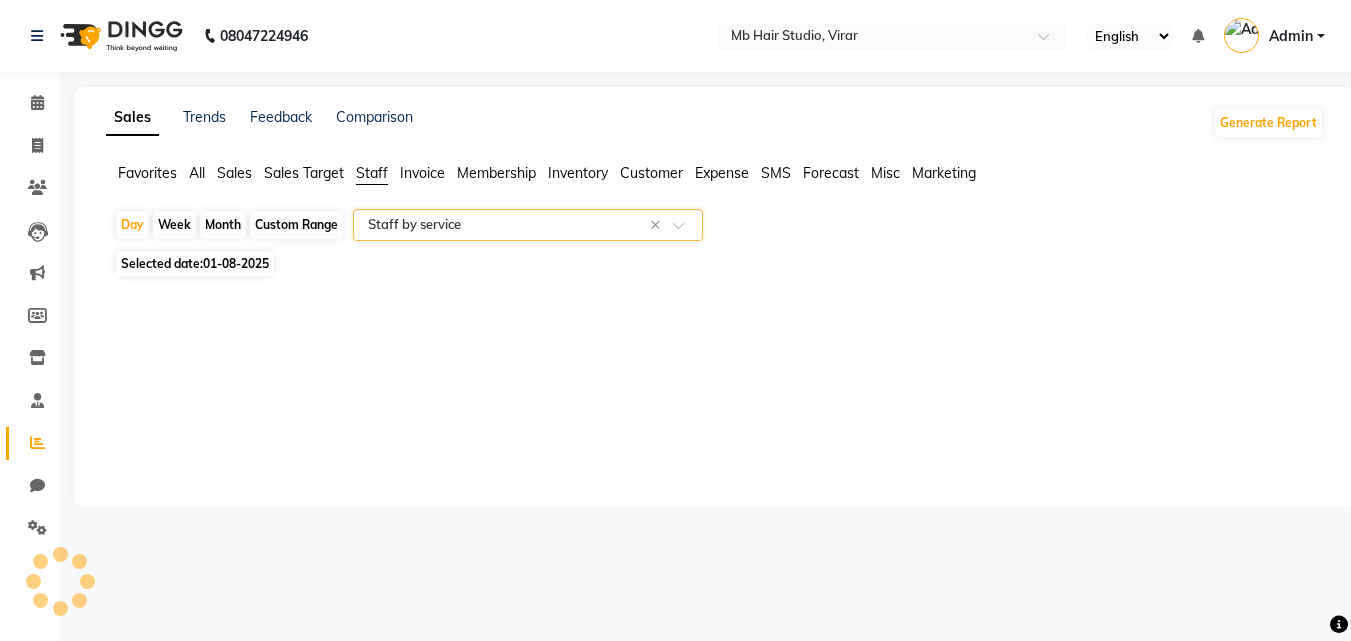 select on "full_report" 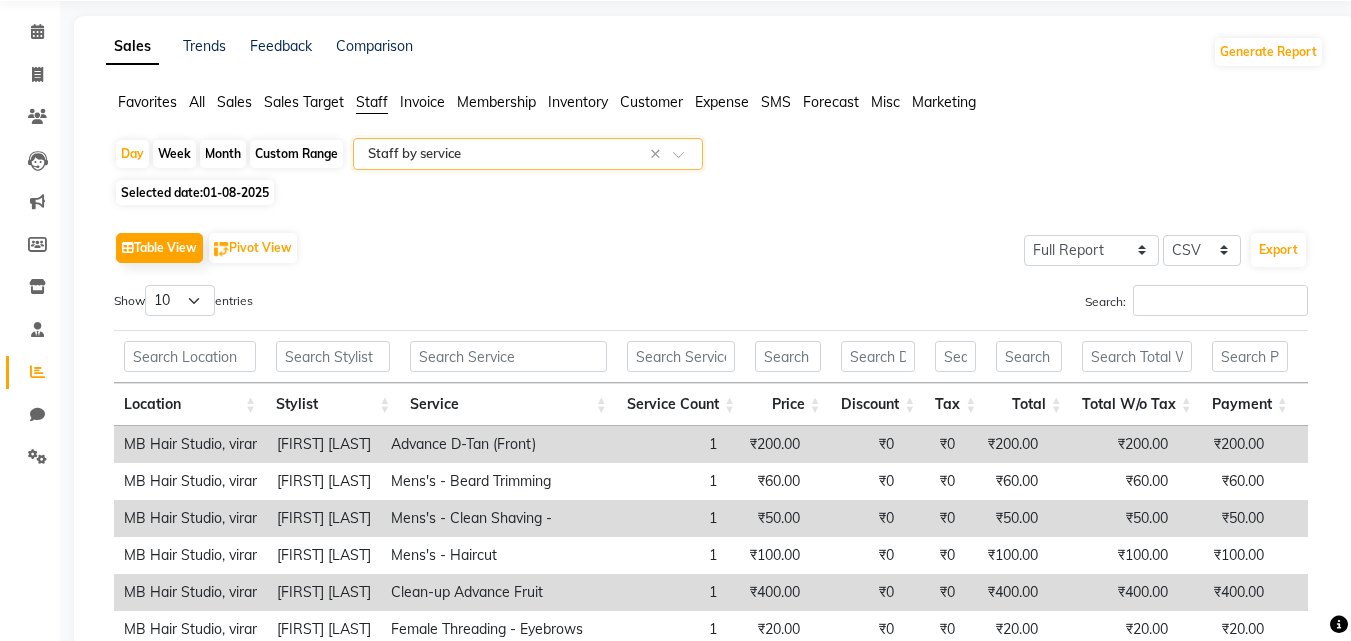 scroll, scrollTop: 100, scrollLeft: 0, axis: vertical 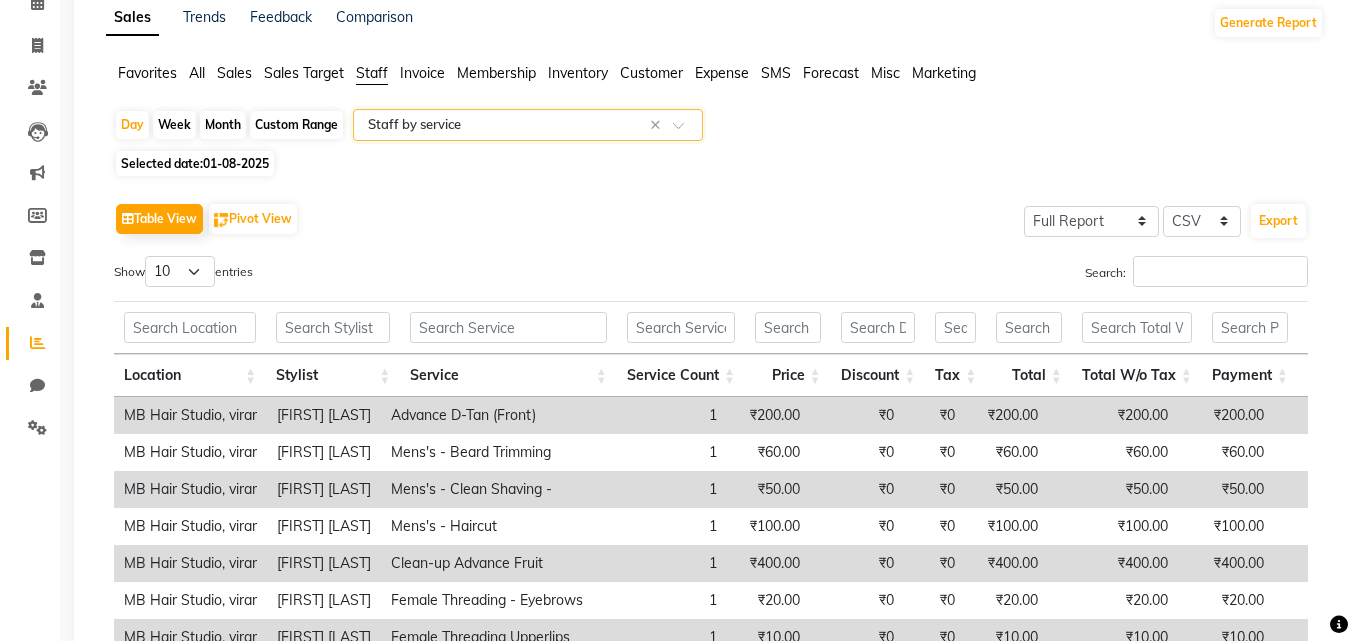 click on "Stylist" at bounding box center [333, 375] 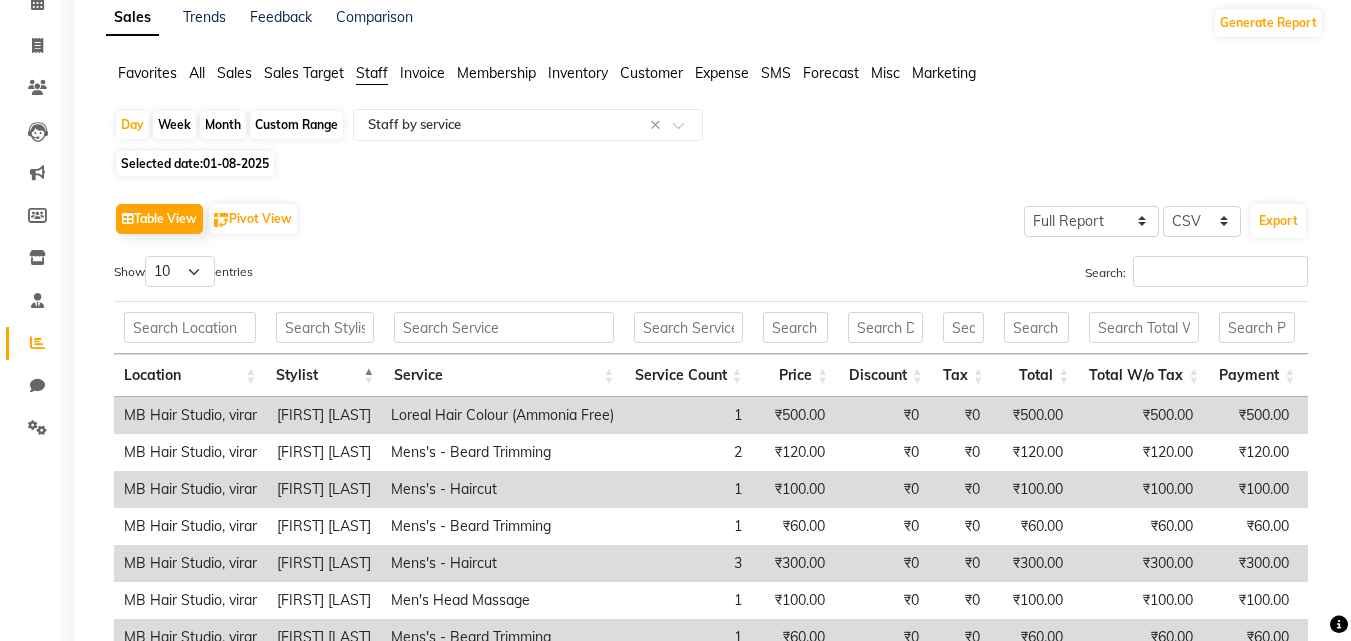 click on "Stylist" at bounding box center (325, 375) 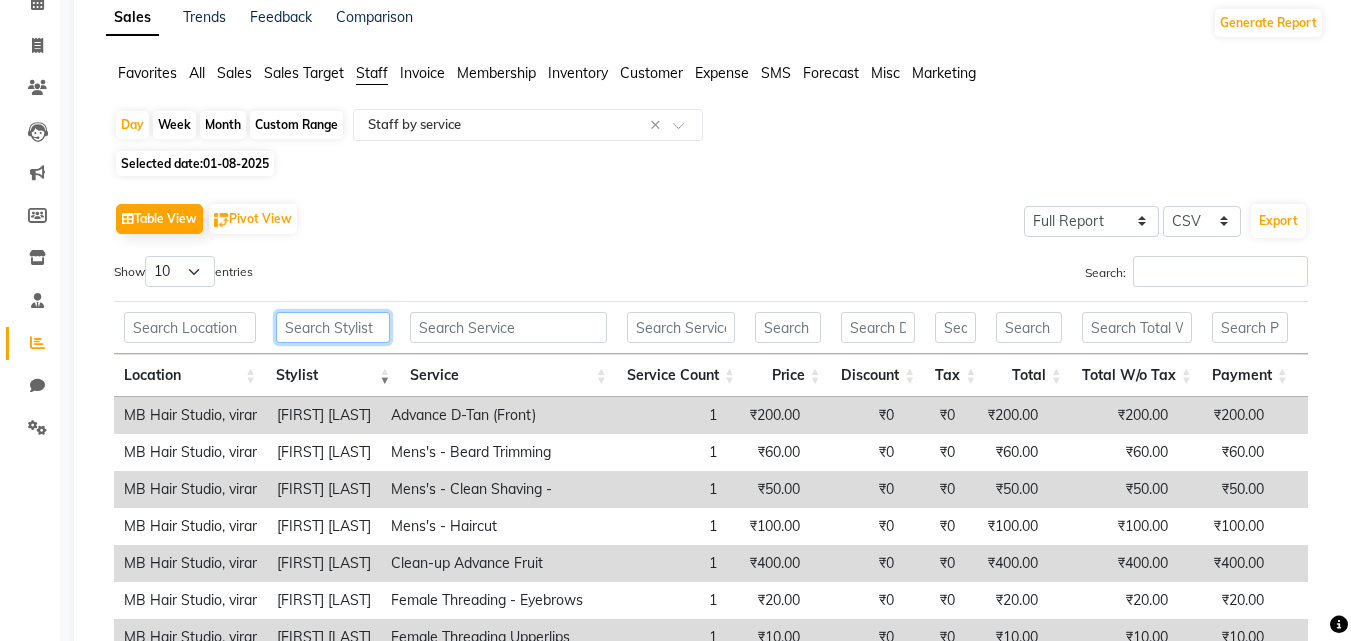 click at bounding box center [333, 327] 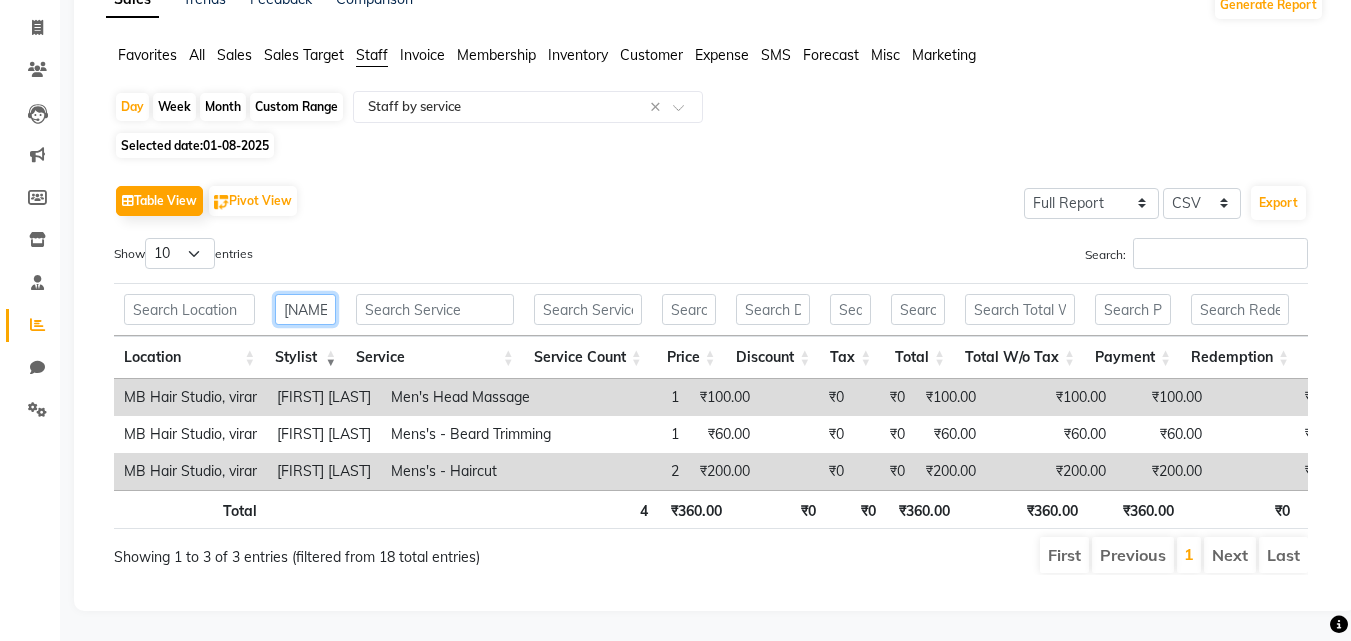 scroll, scrollTop: 0, scrollLeft: 0, axis: both 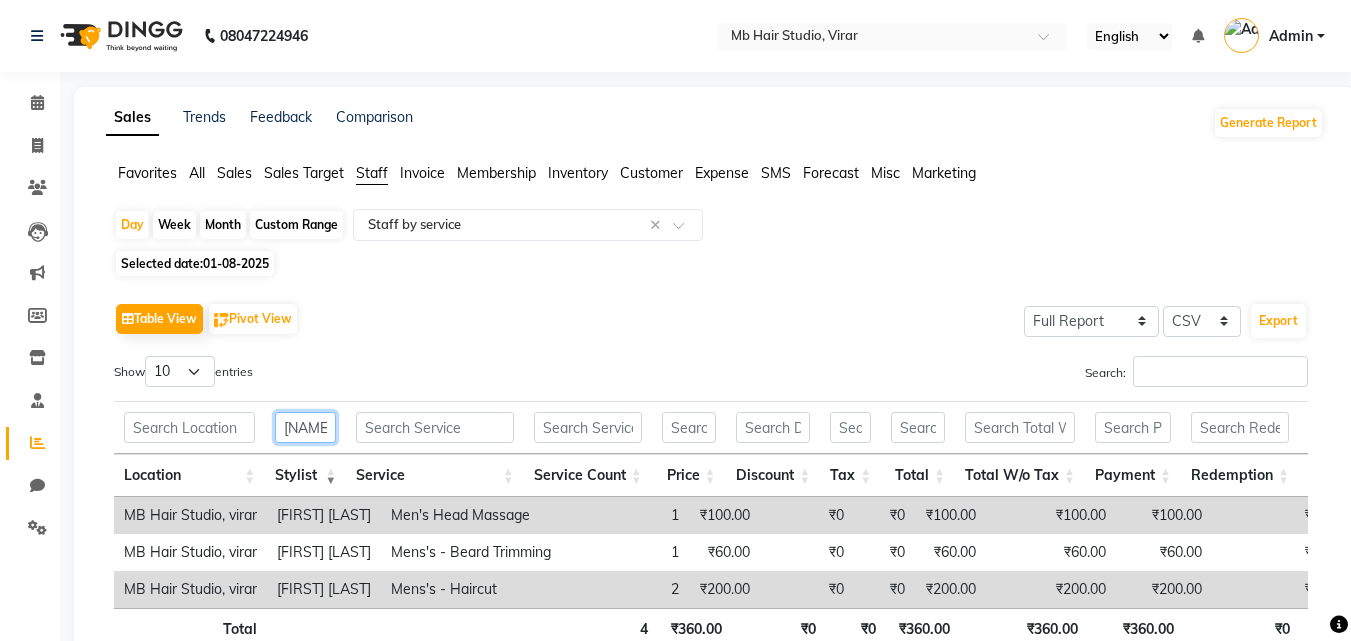 type on "[NAME]" 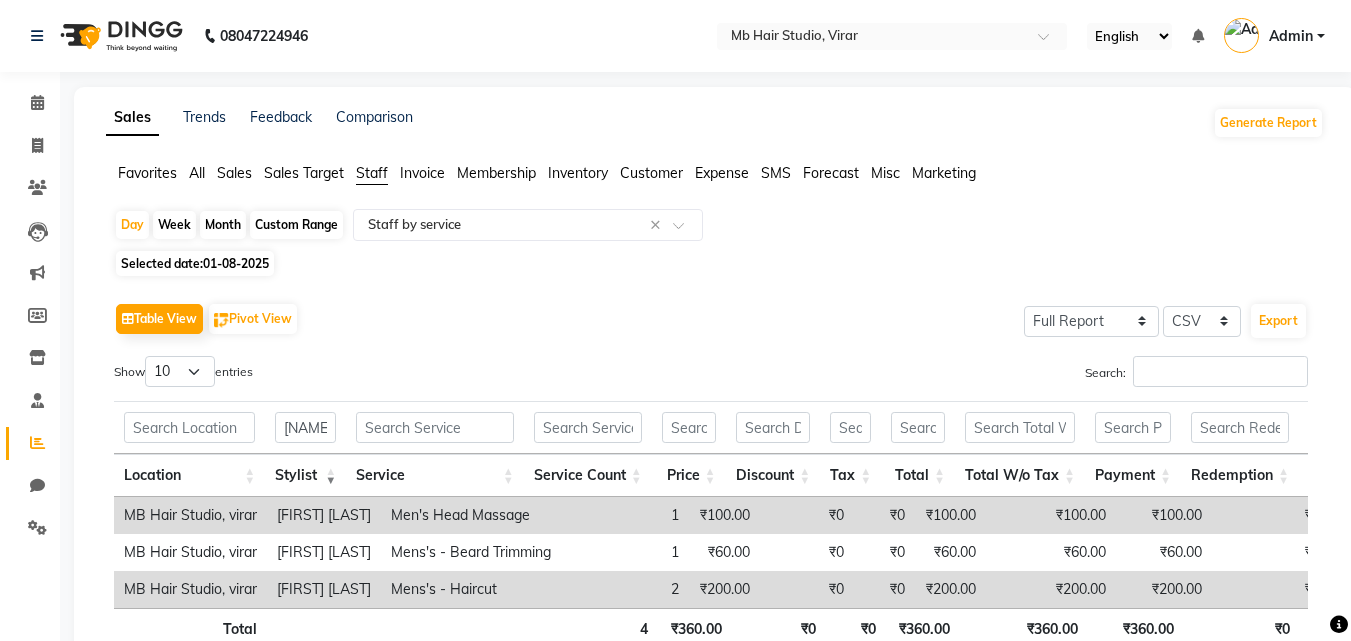 click on "Custom Range" 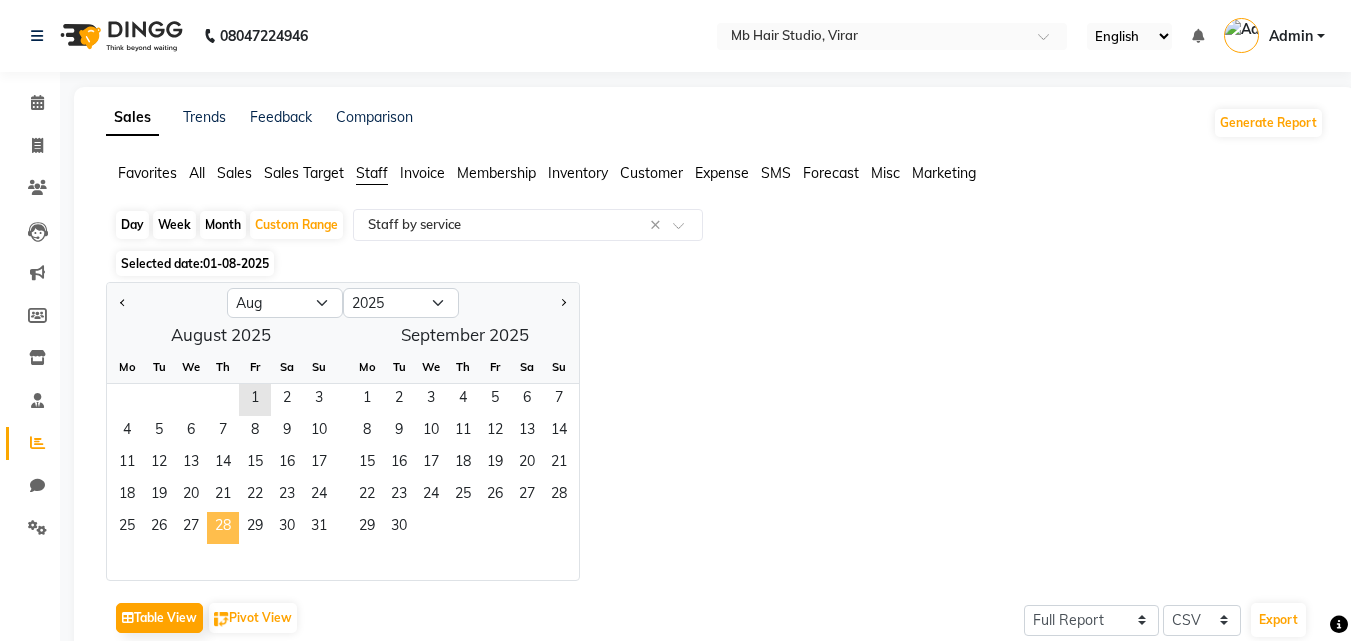 click on "28" 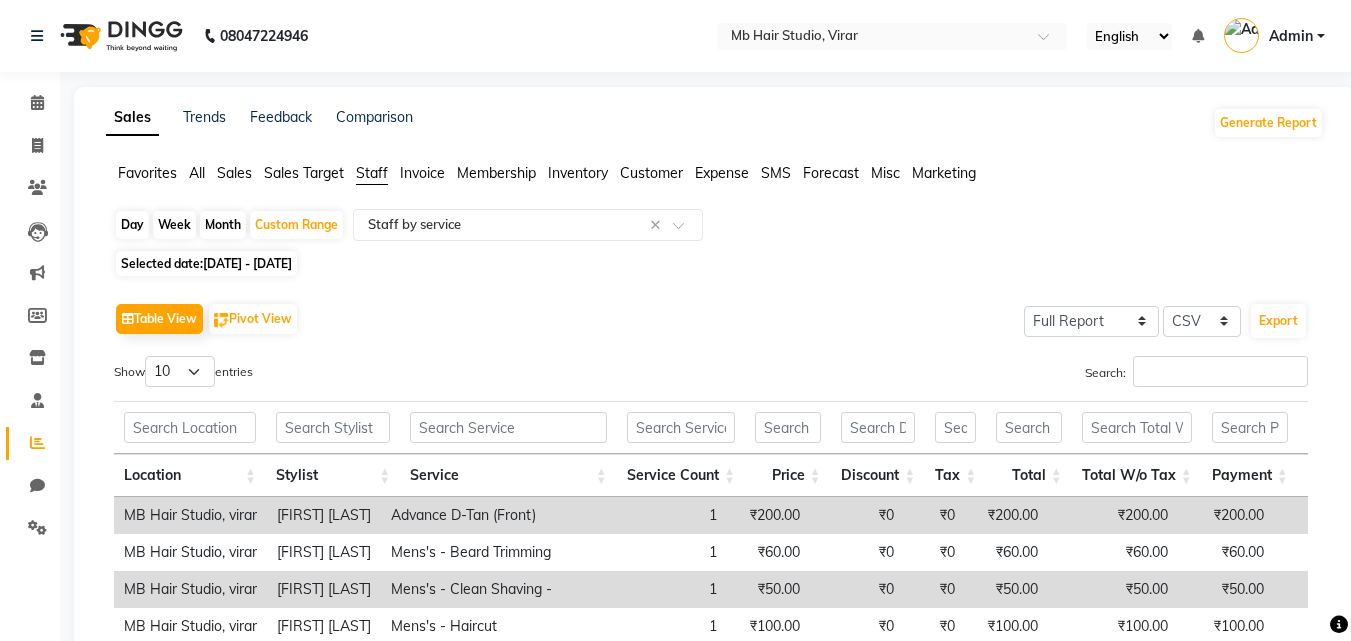 click on "[DATE] - [DATE]" 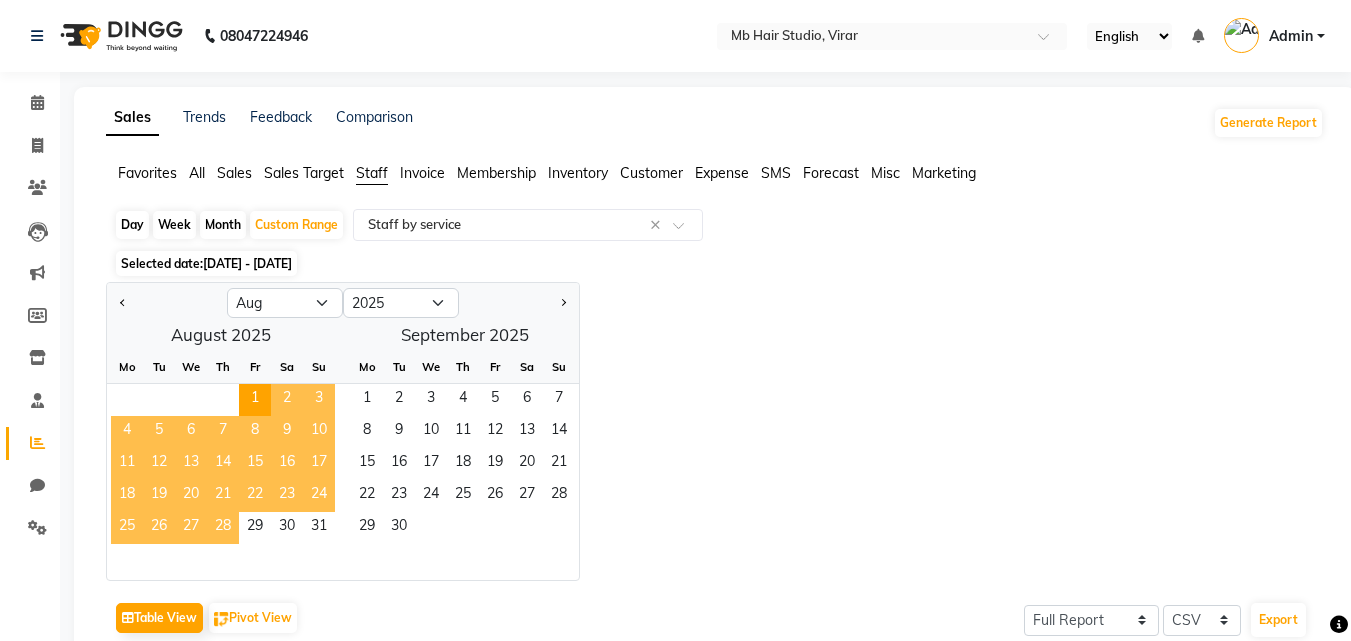 click on "28" 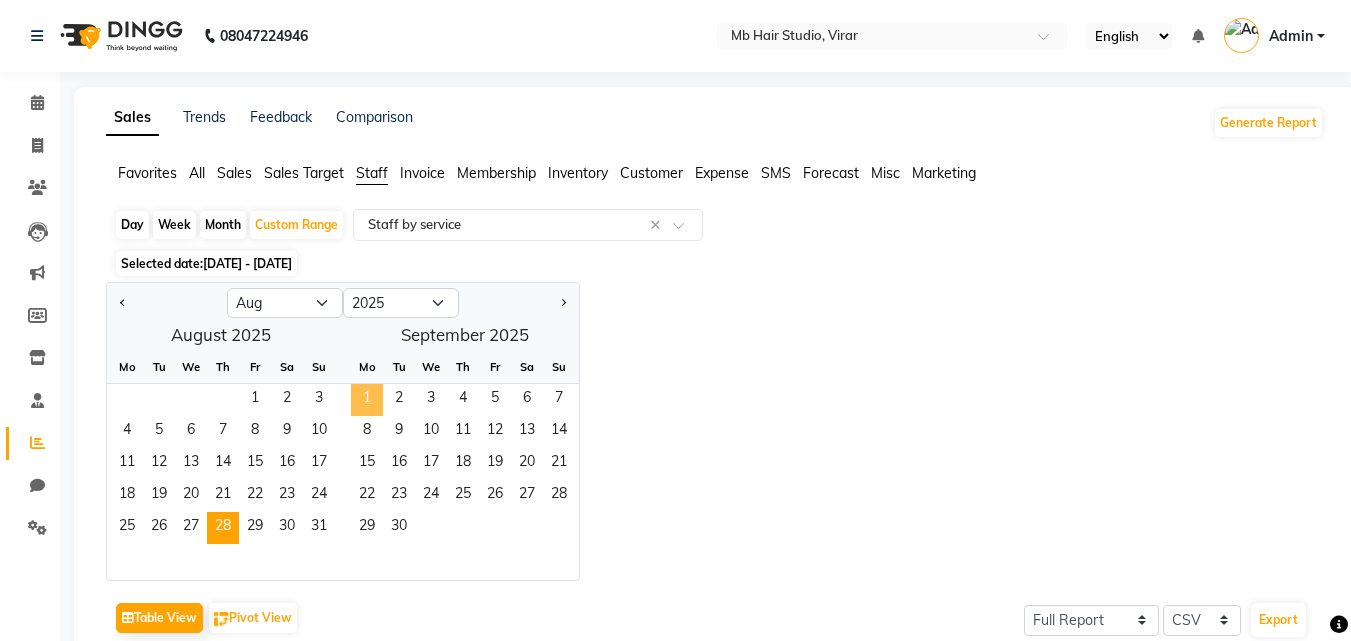 click on "1" 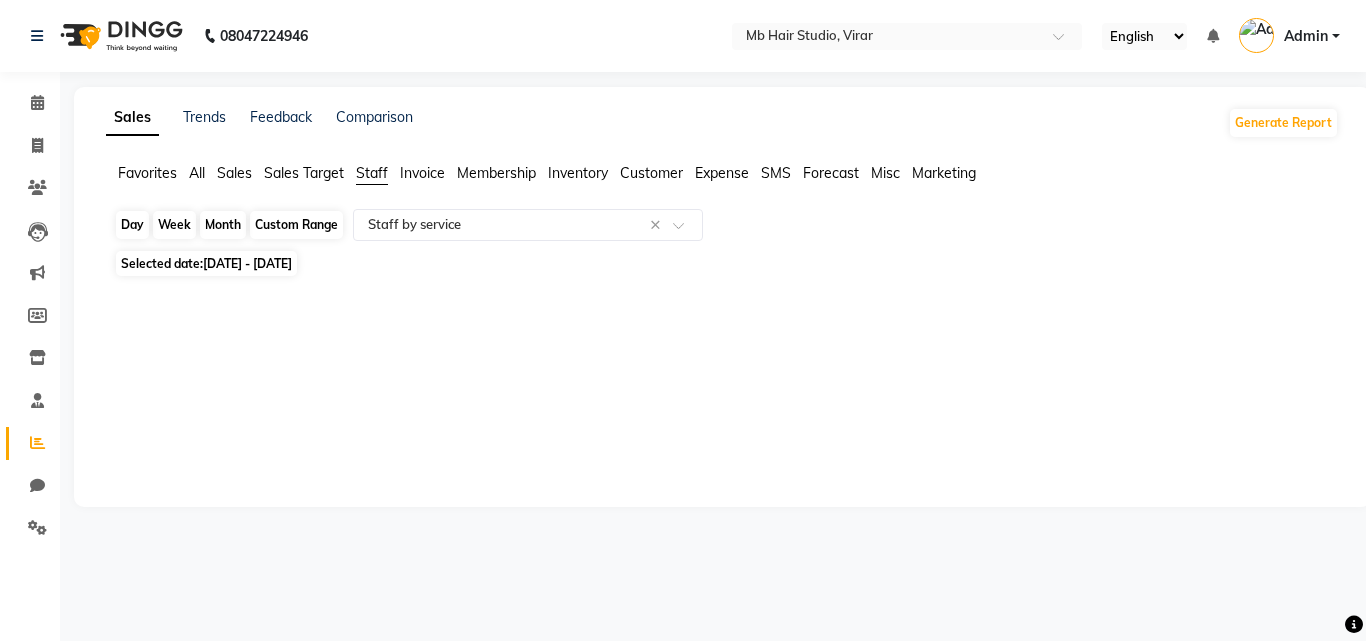 click on "Custom Range" 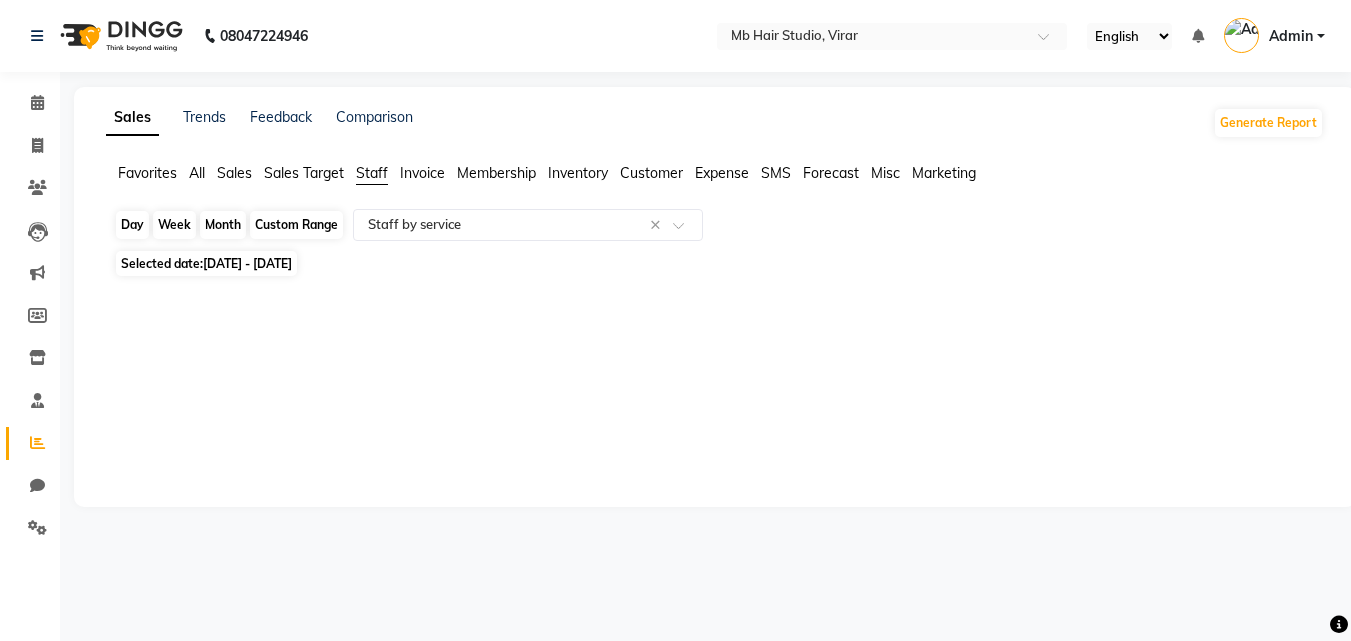 select on "8" 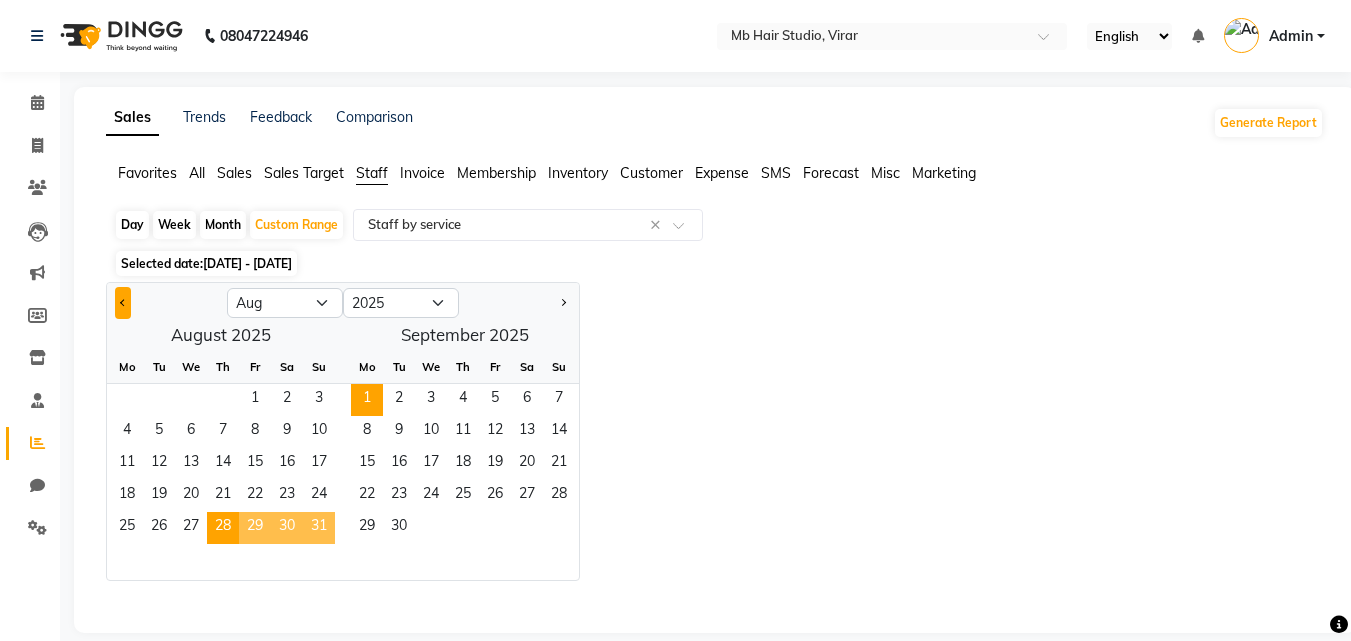click 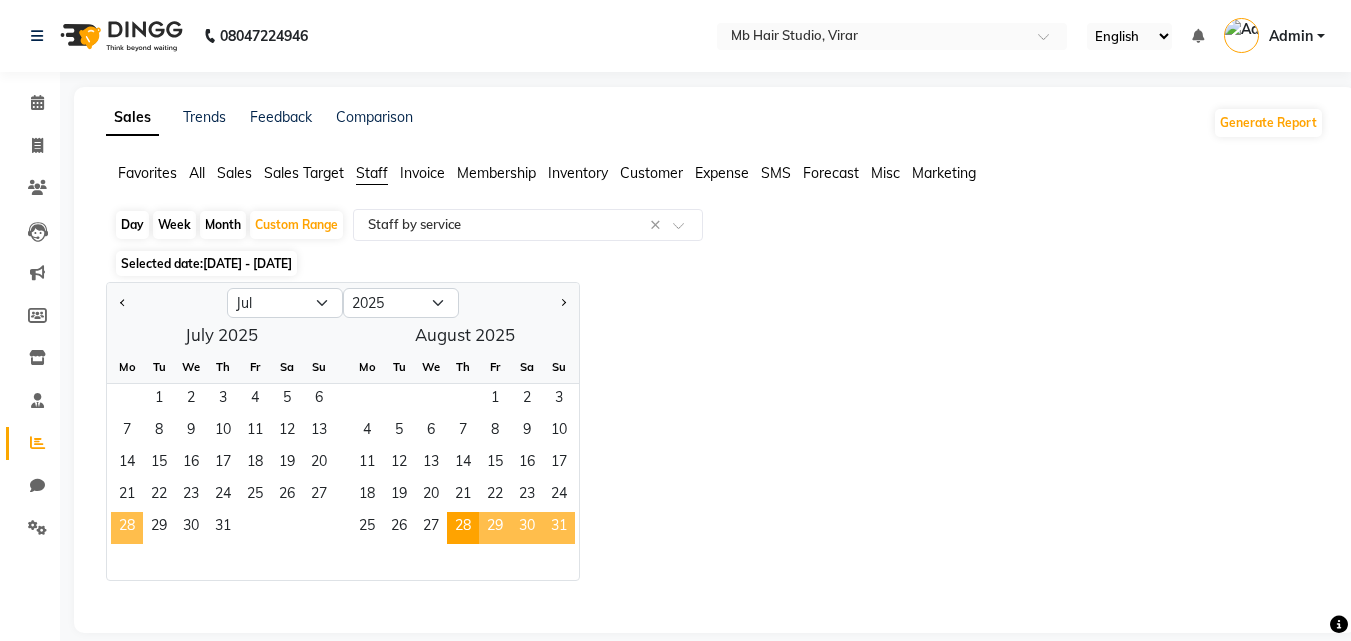 click on "28" 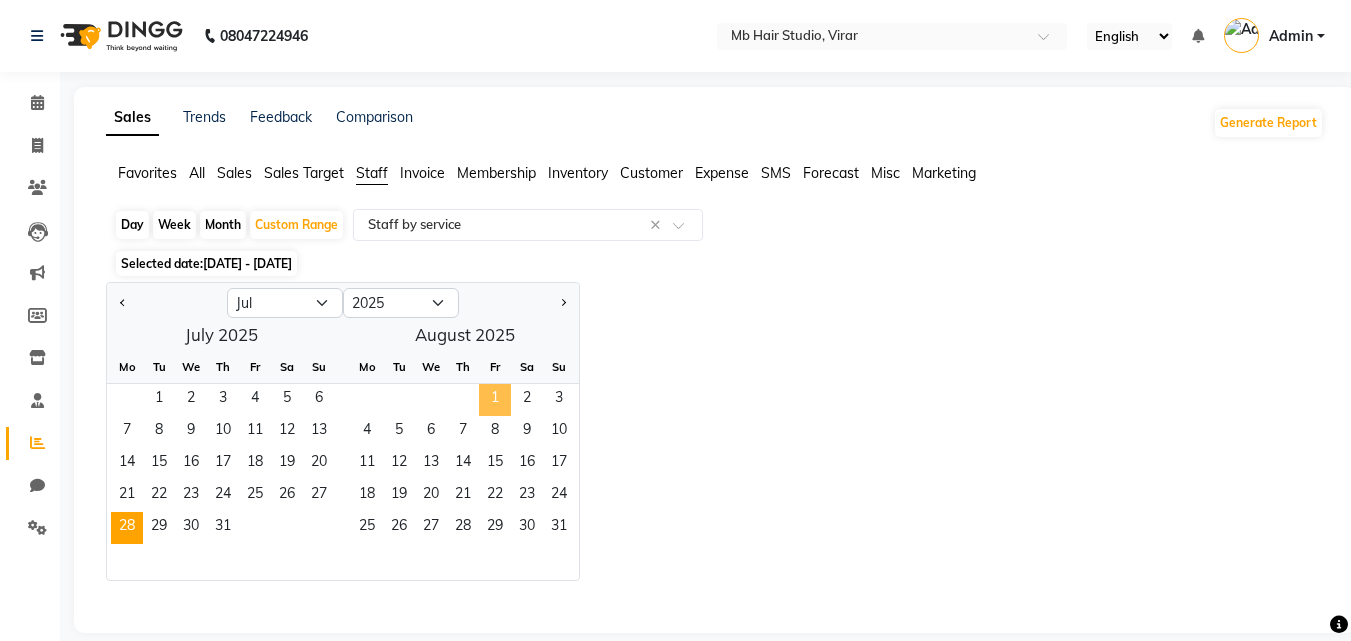 click on "1" 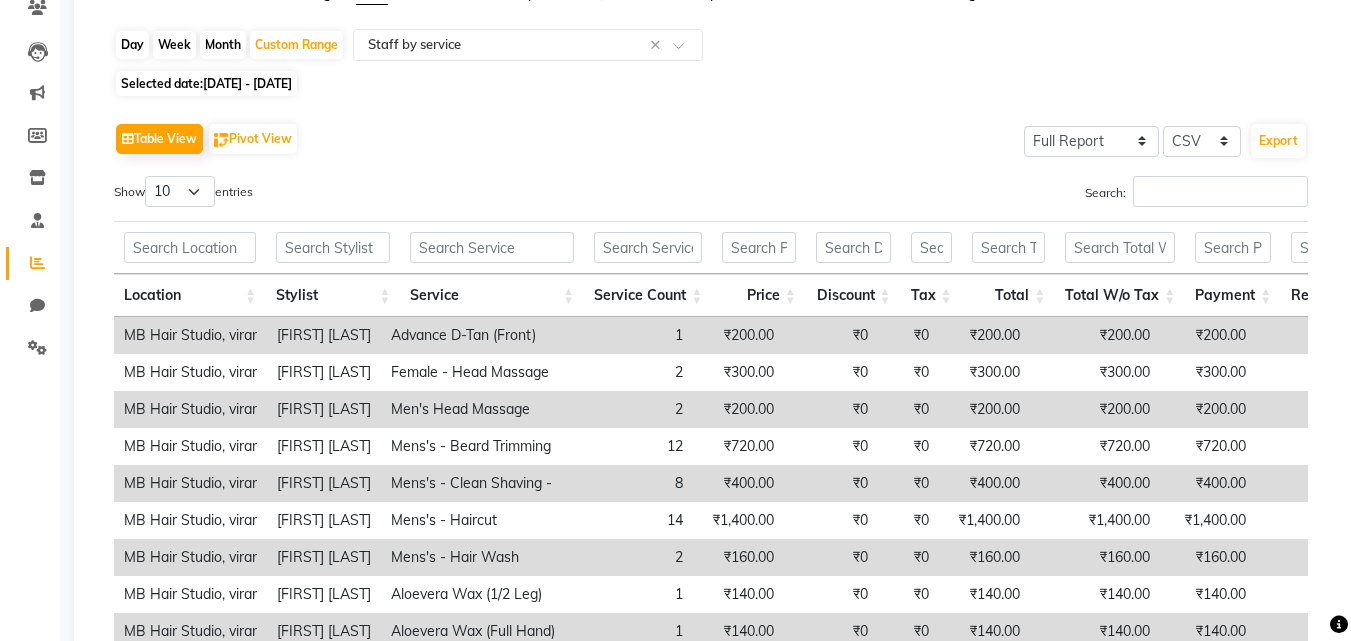 scroll, scrollTop: 200, scrollLeft: 0, axis: vertical 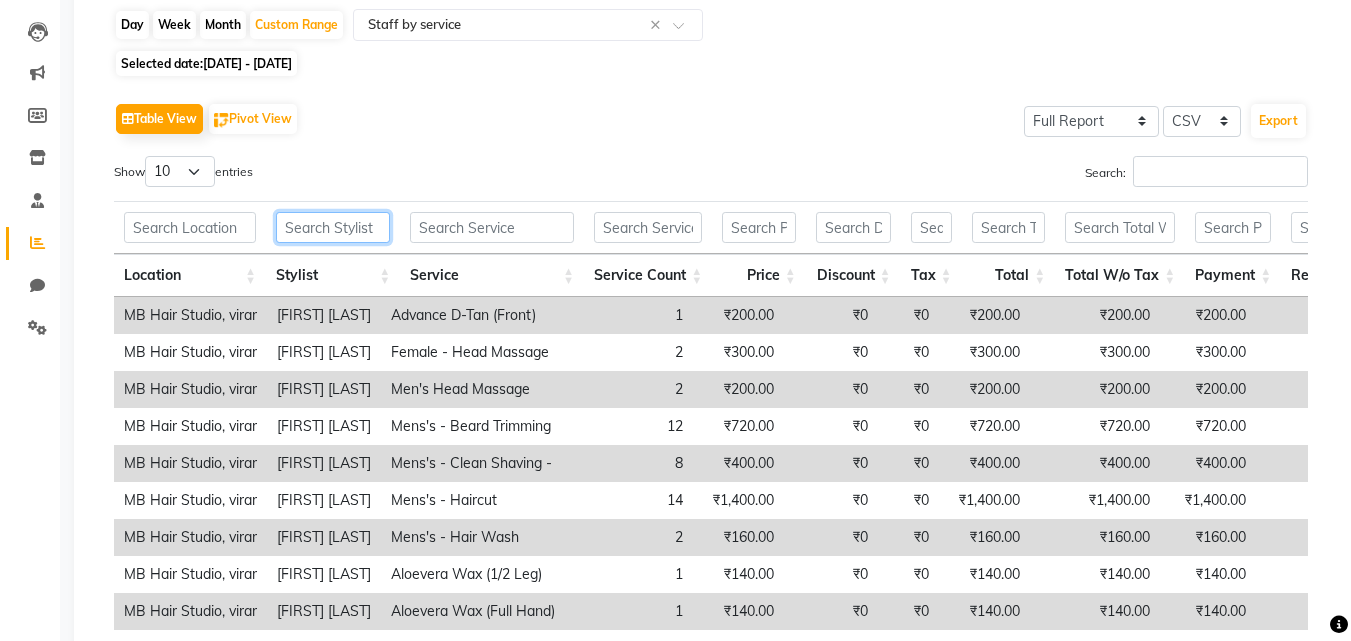 click at bounding box center [333, 227] 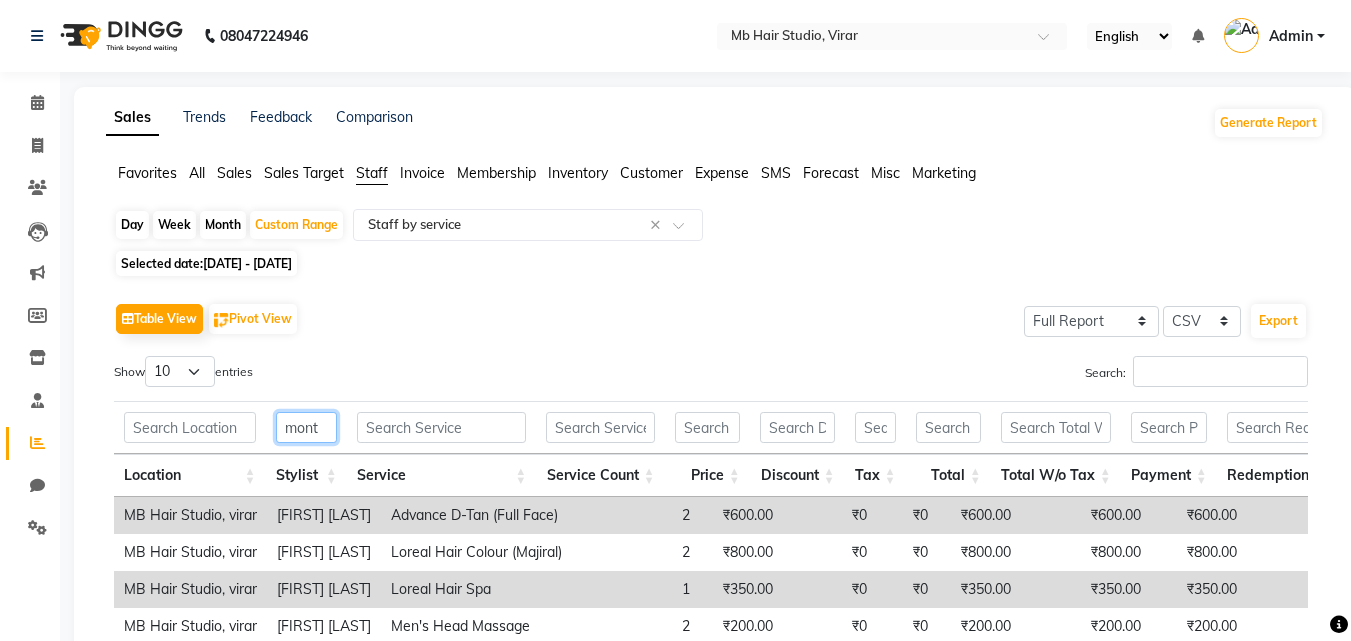 scroll, scrollTop: 296, scrollLeft: 0, axis: vertical 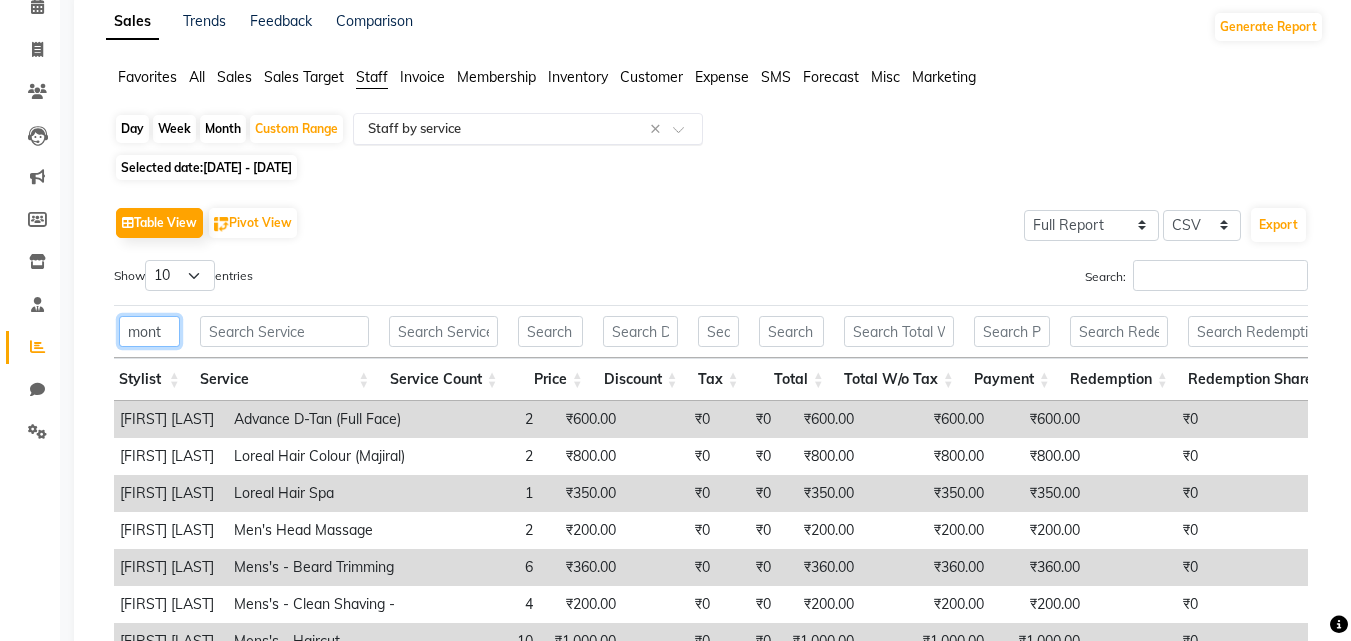 type on "mont" 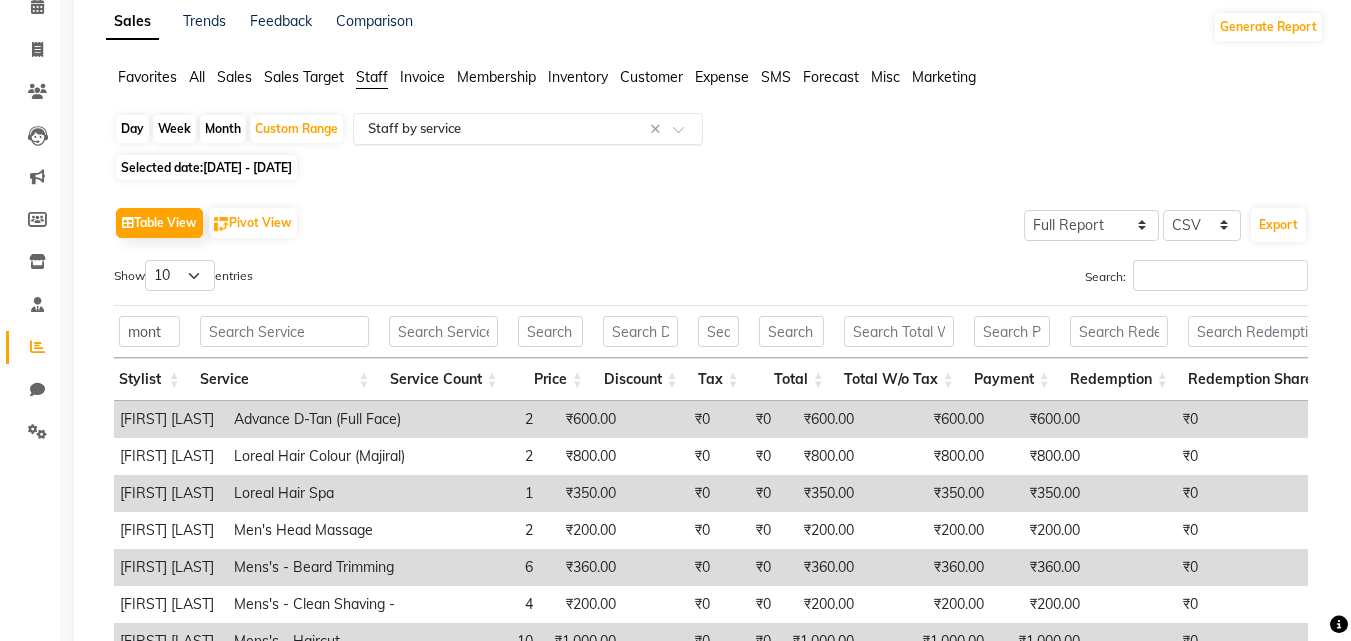 click 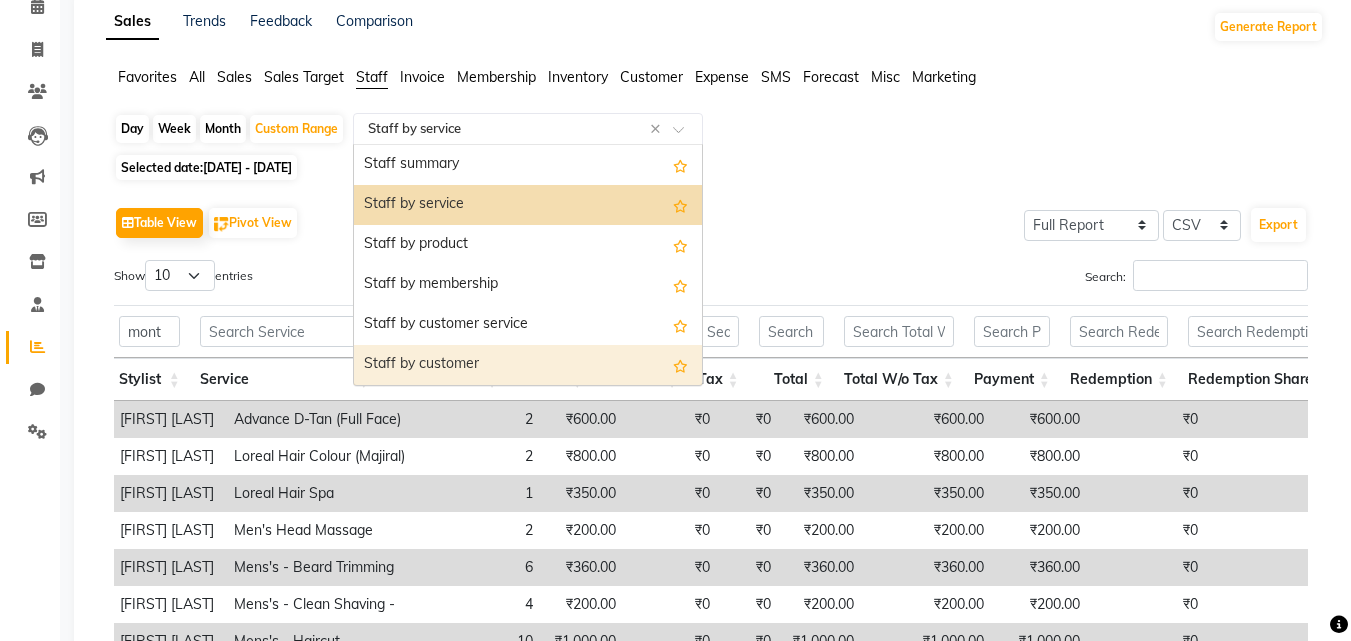 click on "Staff by customer" at bounding box center (528, 365) 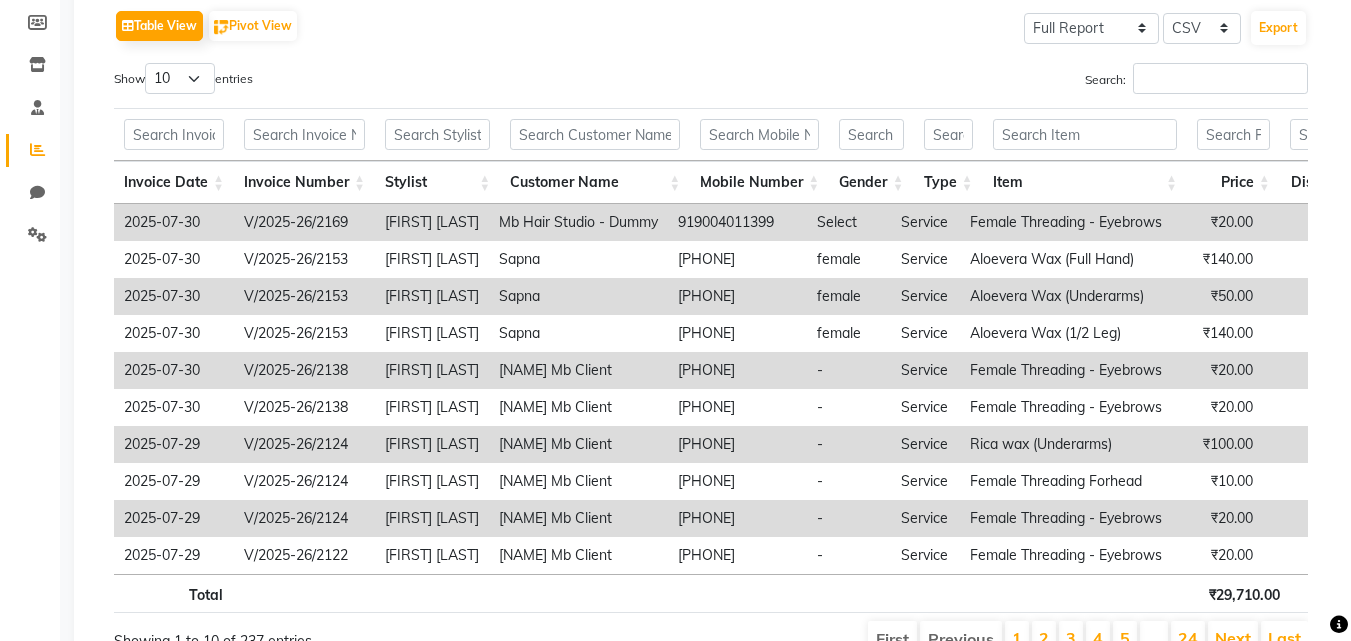 scroll, scrollTop: 207, scrollLeft: 0, axis: vertical 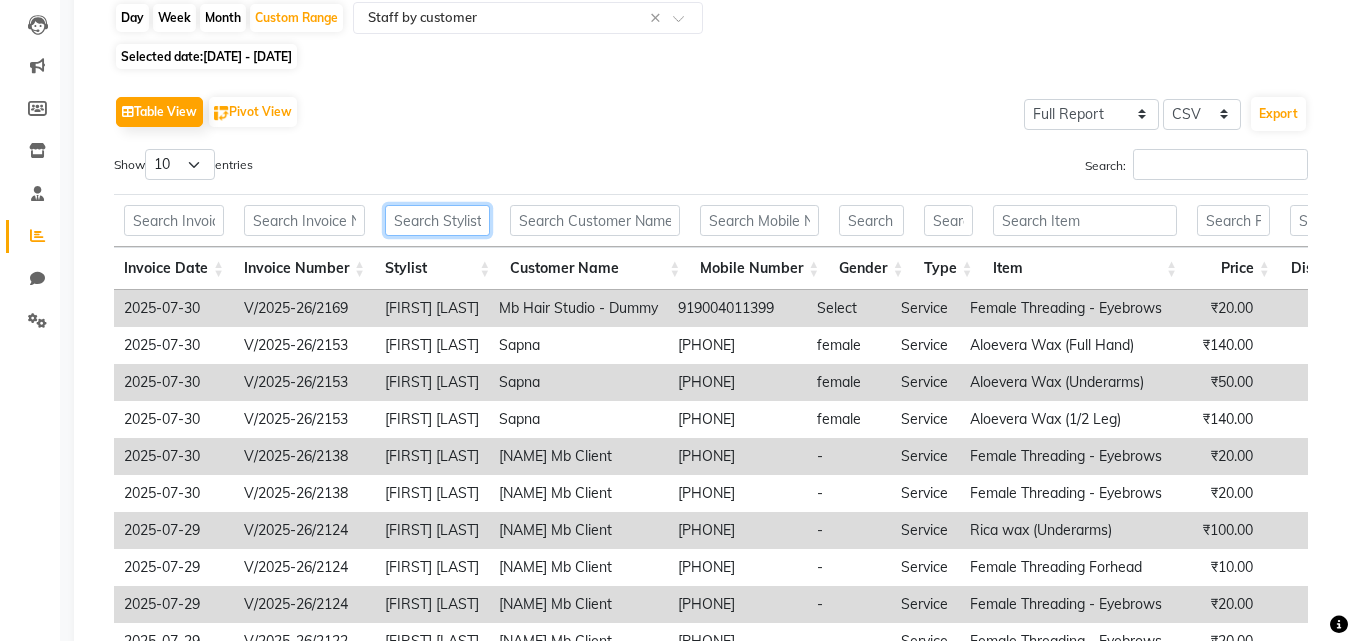 click at bounding box center (437, 220) 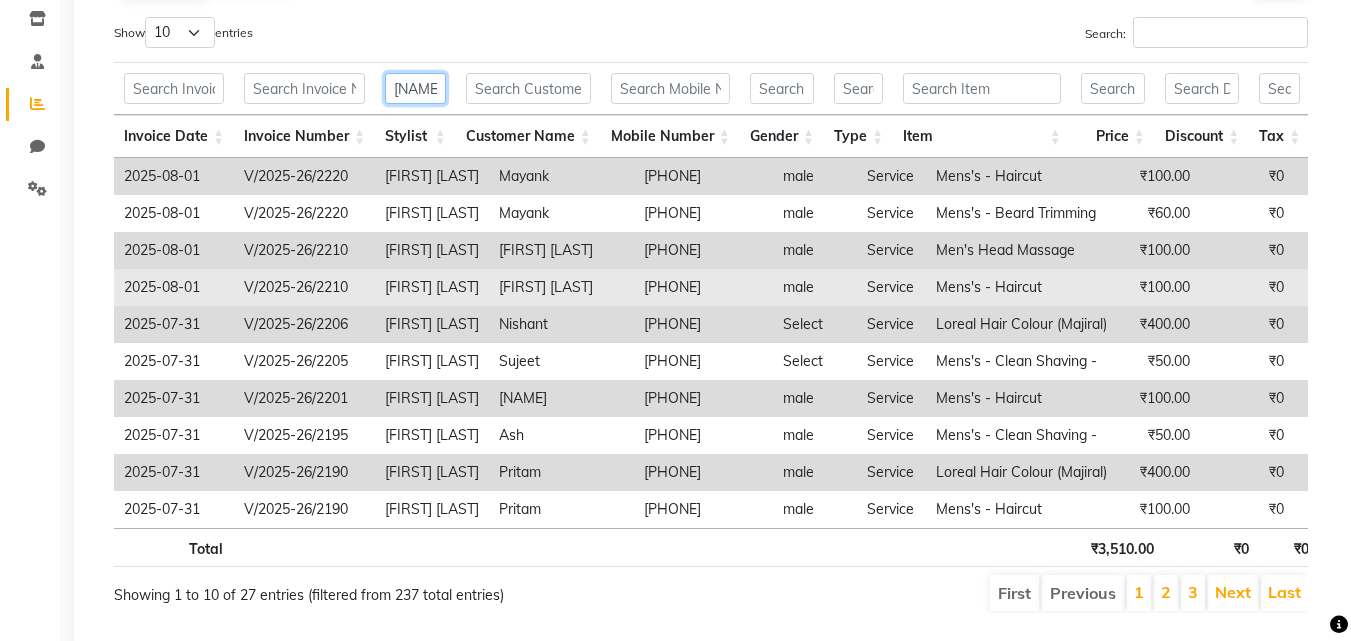scroll, scrollTop: 407, scrollLeft: 0, axis: vertical 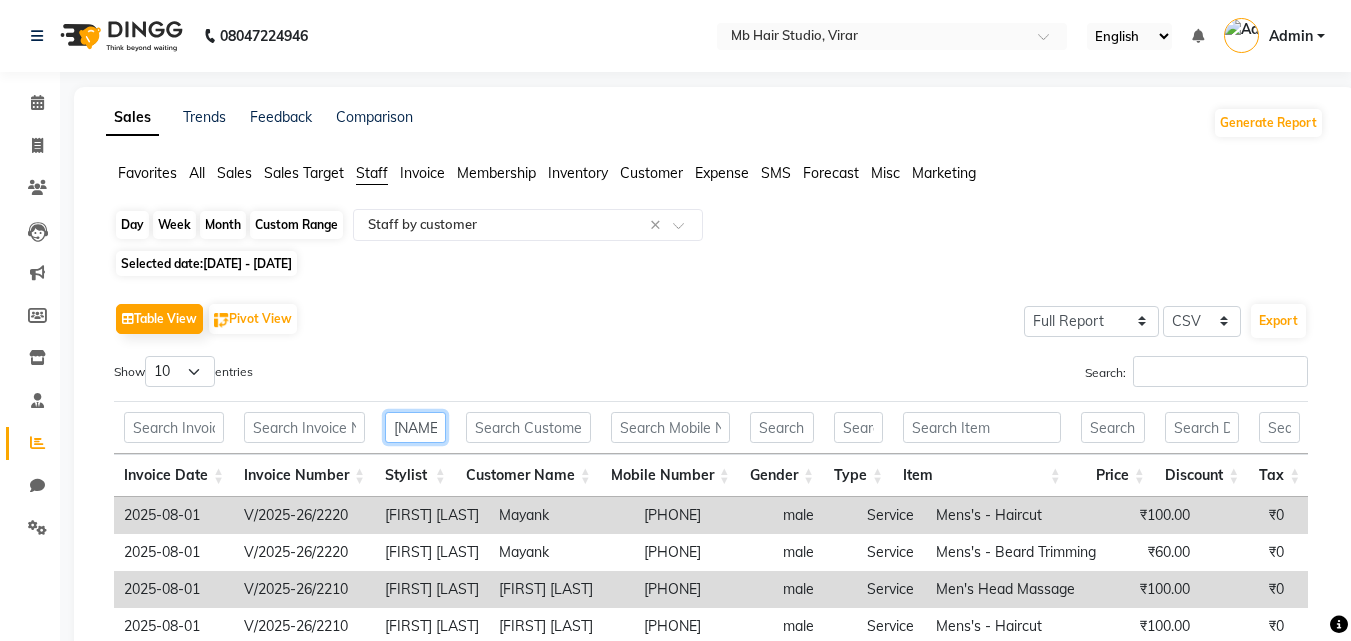 type on "[NAME]" 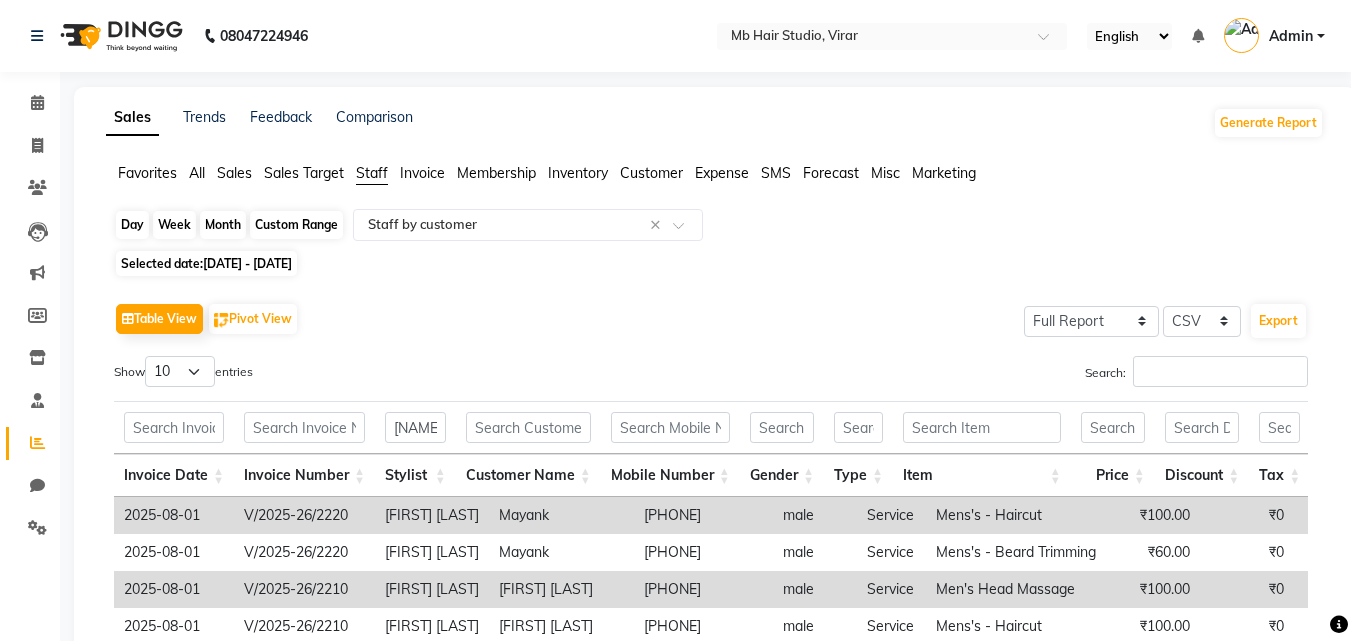 click on "Custom Range" 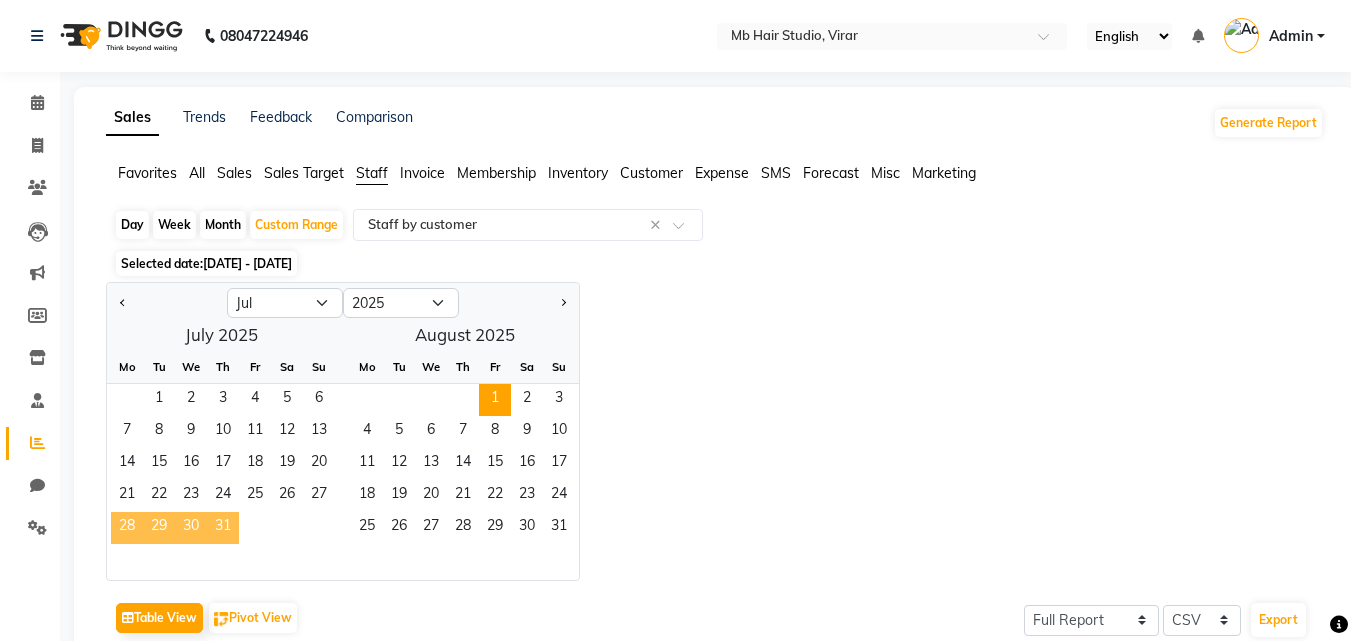 click on "28" 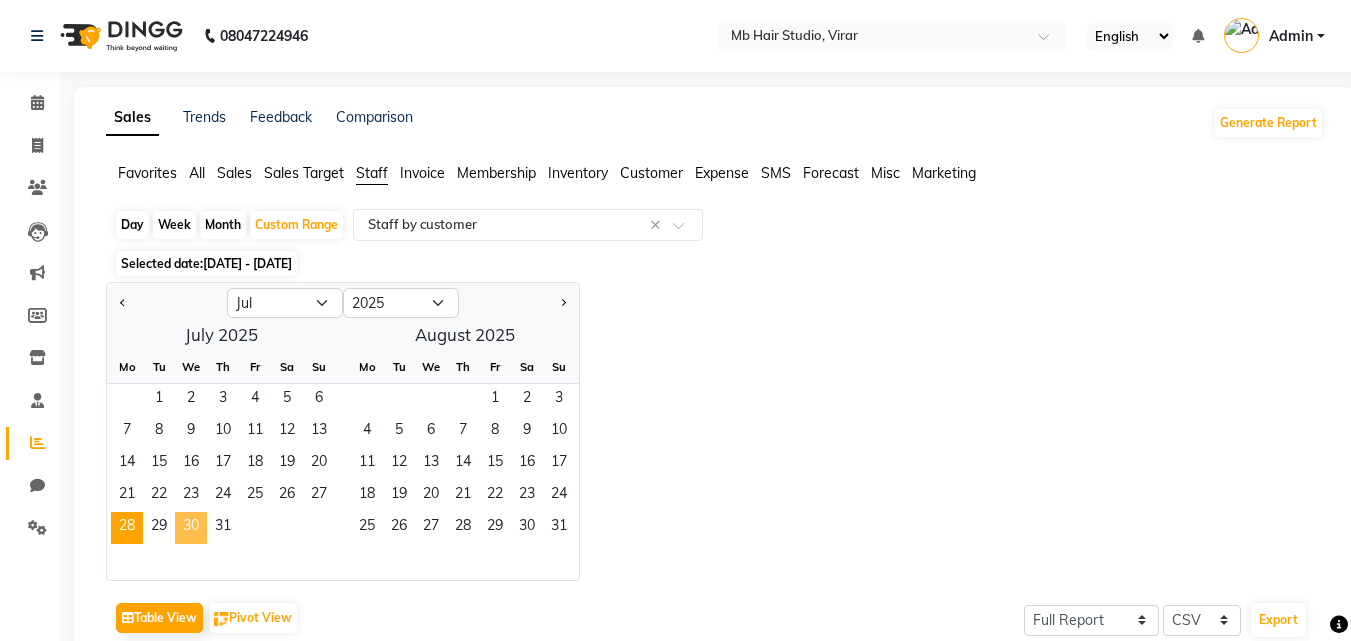 click on "30" 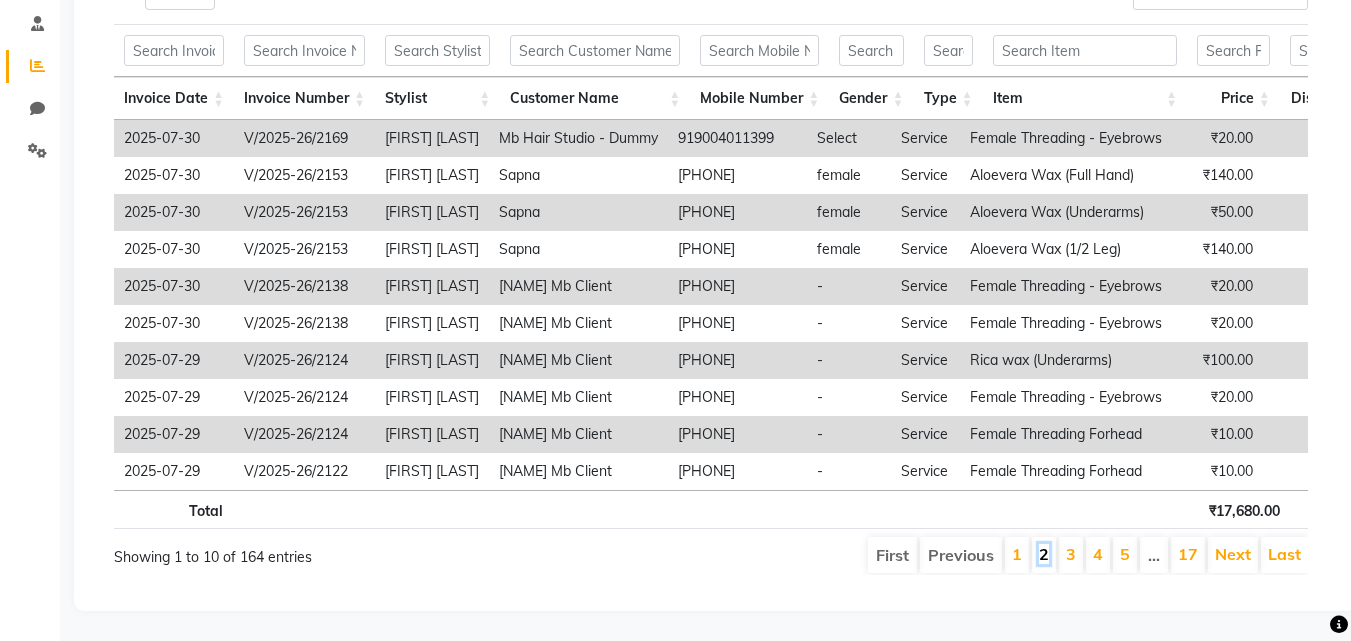 click on "2" at bounding box center (1044, 554) 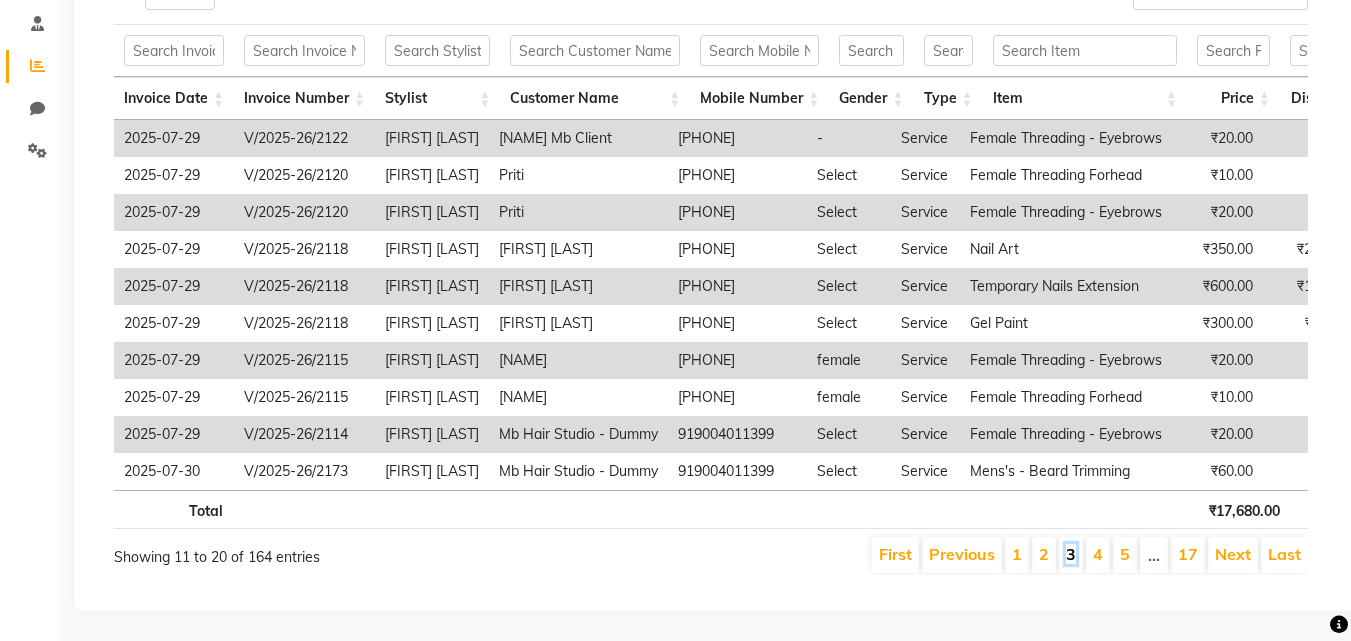click on "3" at bounding box center (1071, 554) 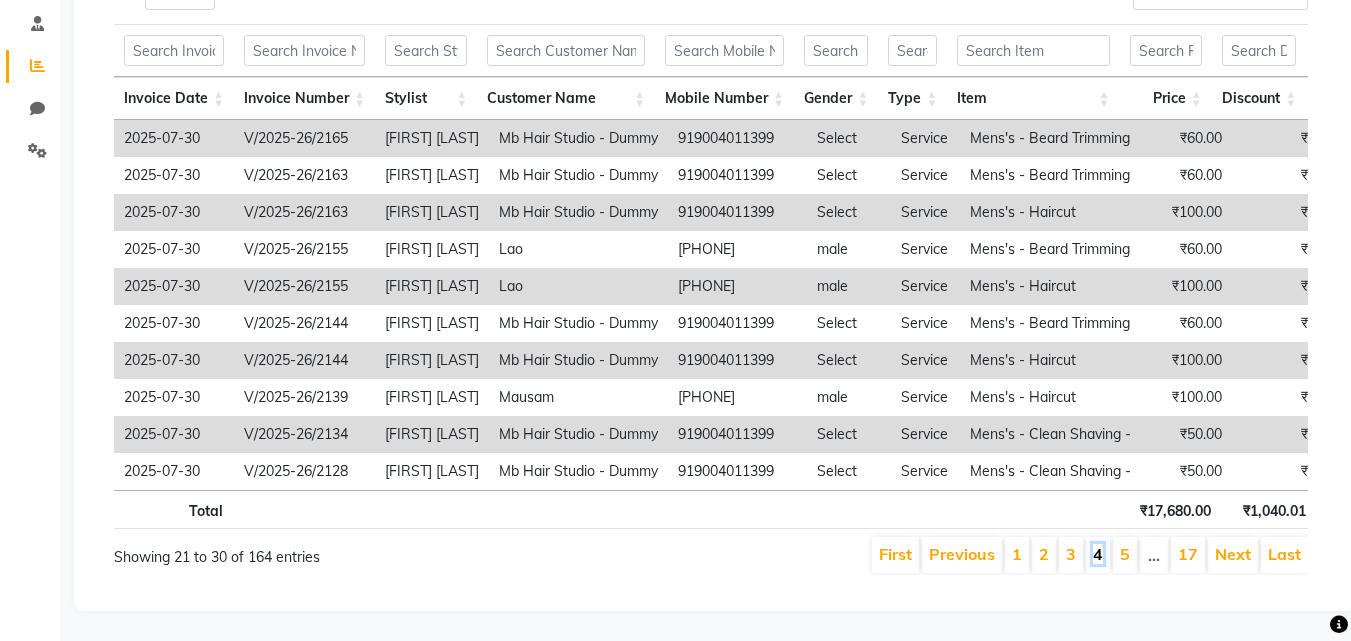 click on "4" at bounding box center [1098, 554] 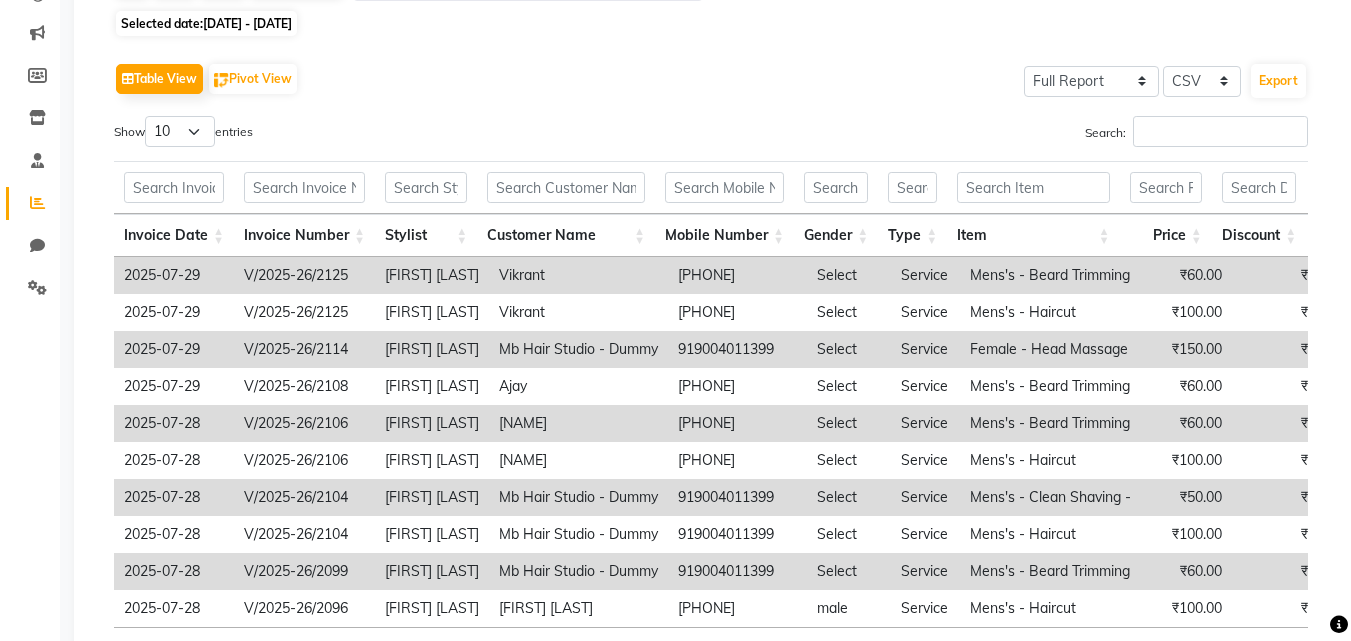 scroll, scrollTop: 107, scrollLeft: 0, axis: vertical 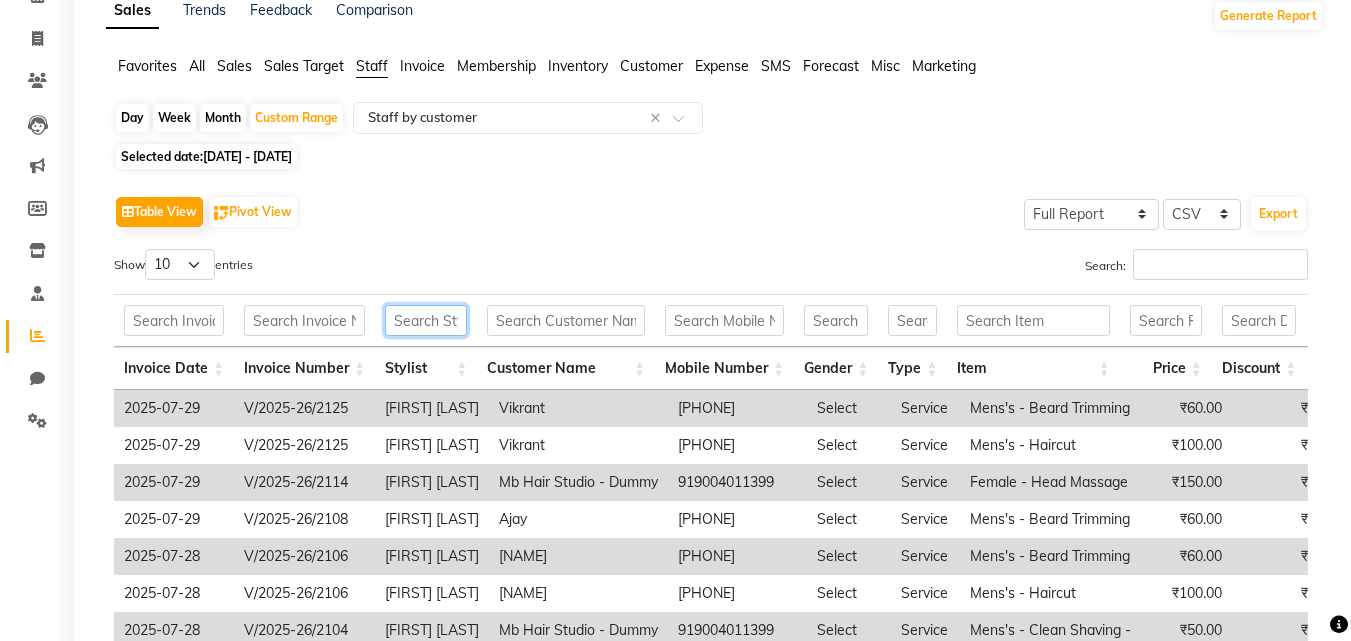 click at bounding box center (426, 320) 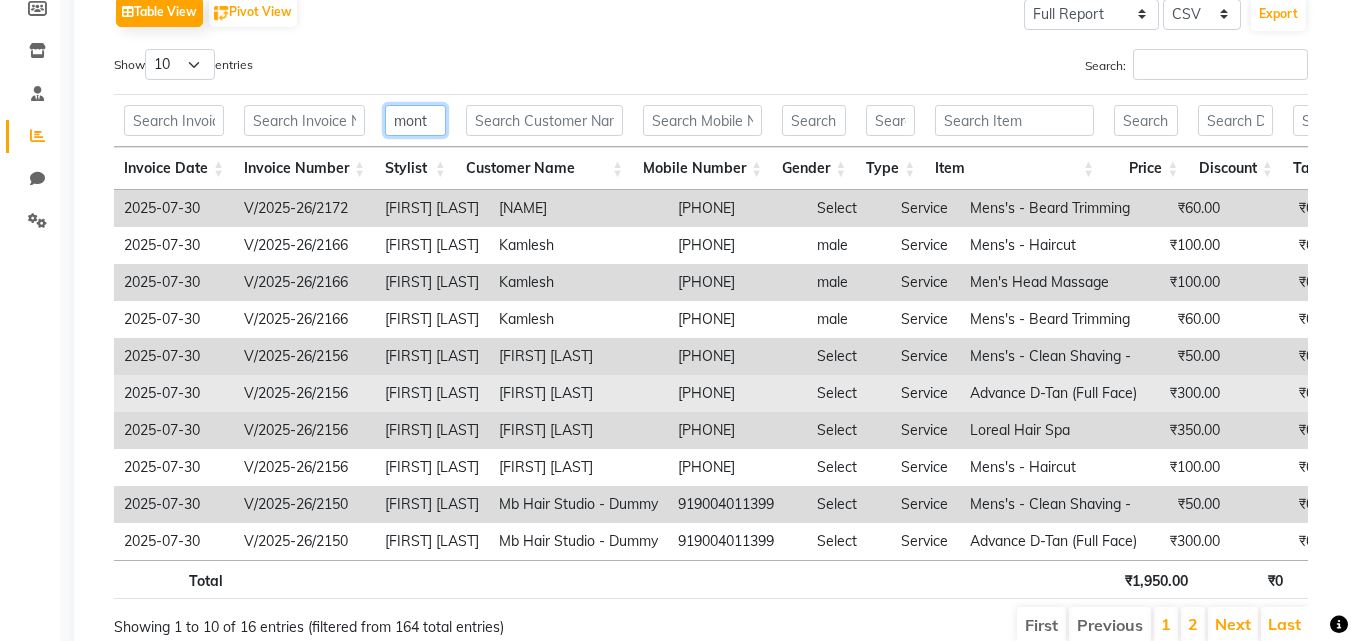 scroll, scrollTop: 407, scrollLeft: 0, axis: vertical 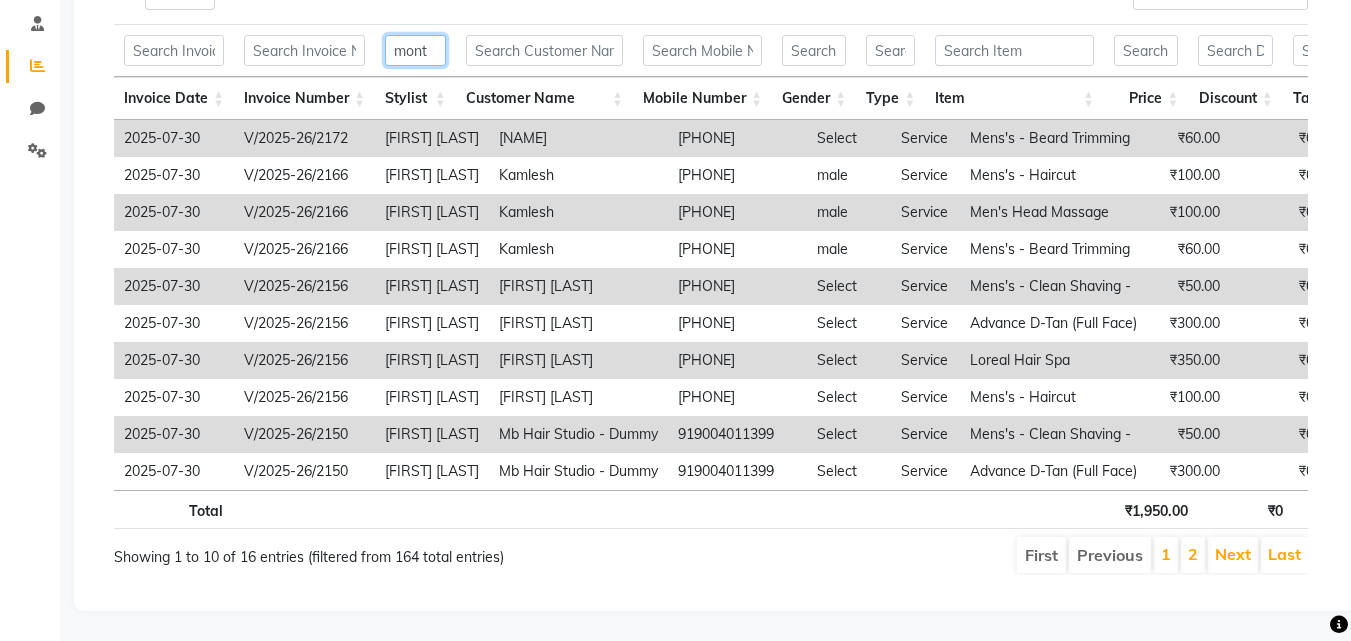 type on "mont" 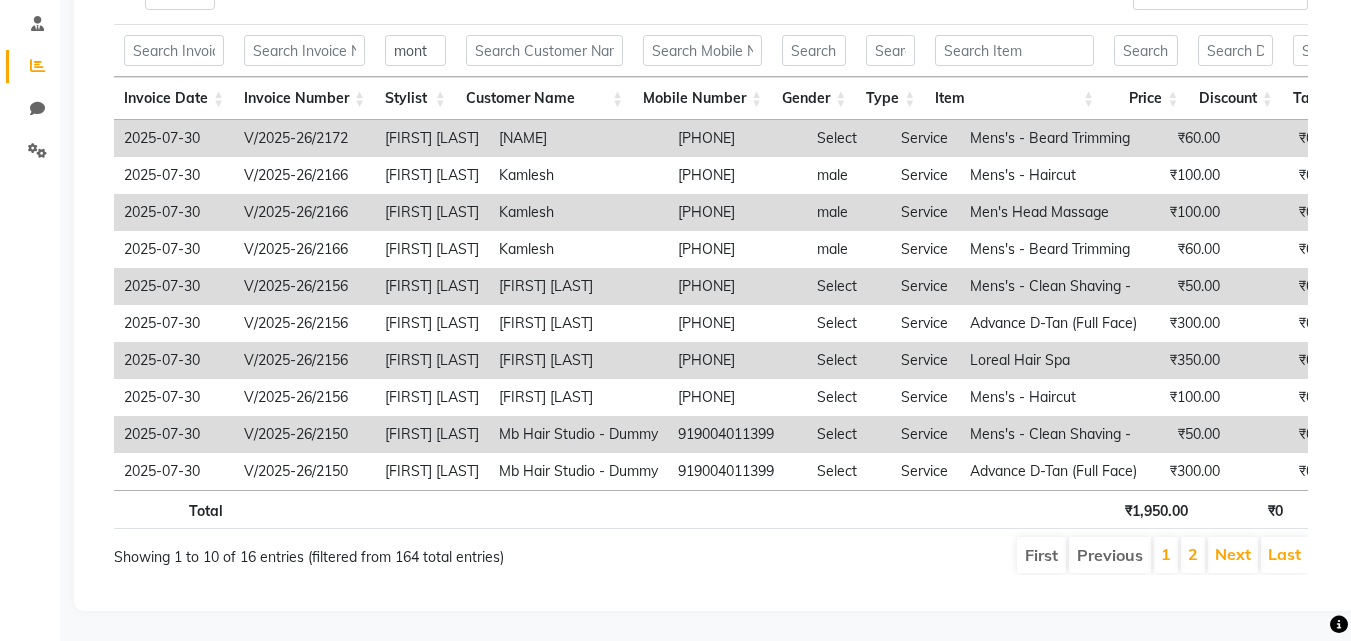 click on "First" at bounding box center (1041, 555) 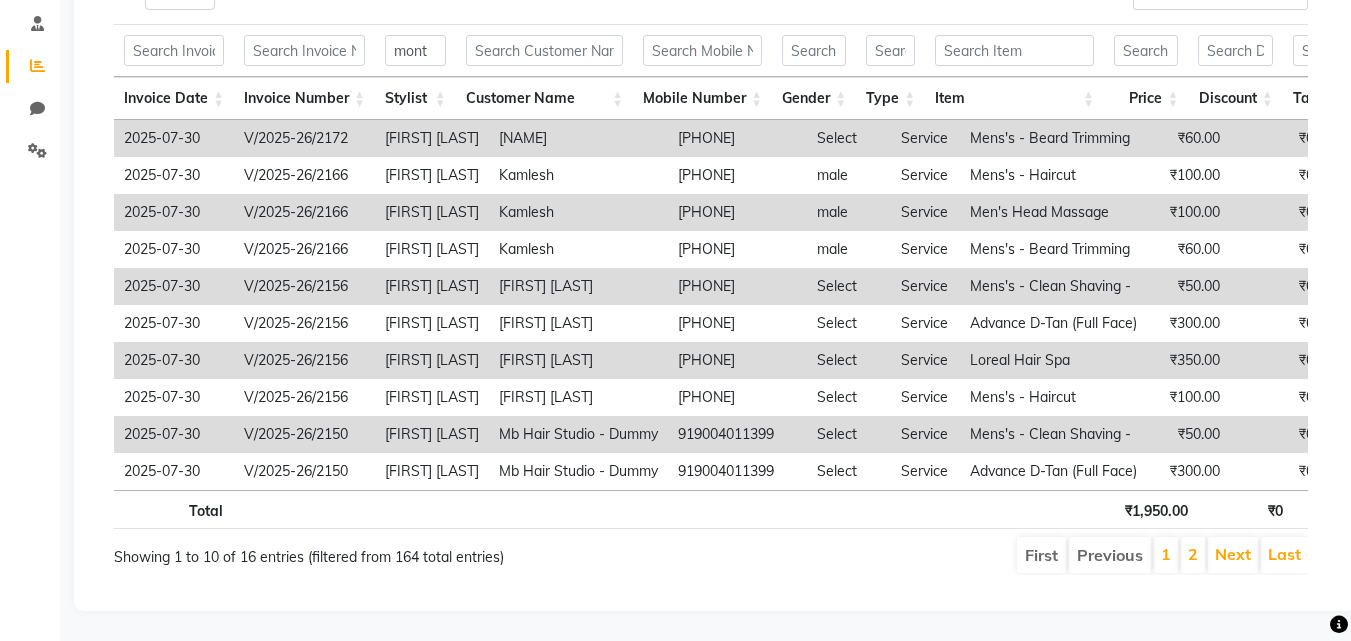 scroll, scrollTop: 7, scrollLeft: 0, axis: vertical 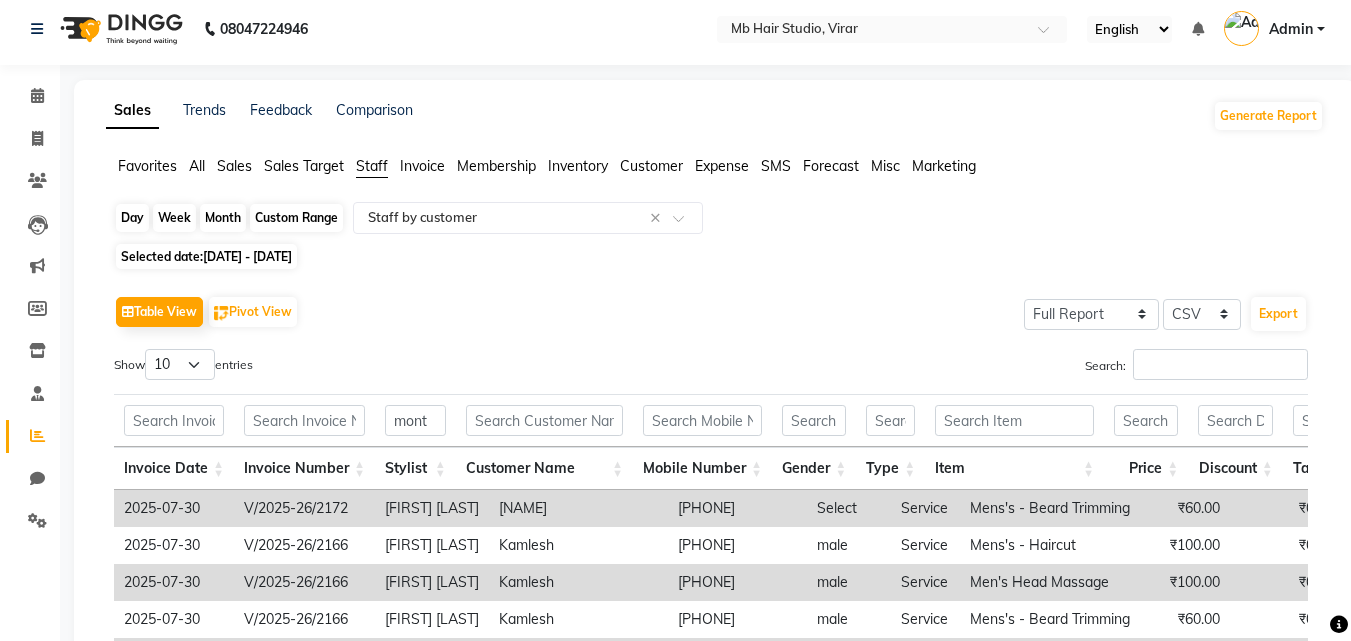 click on "Custom Range" 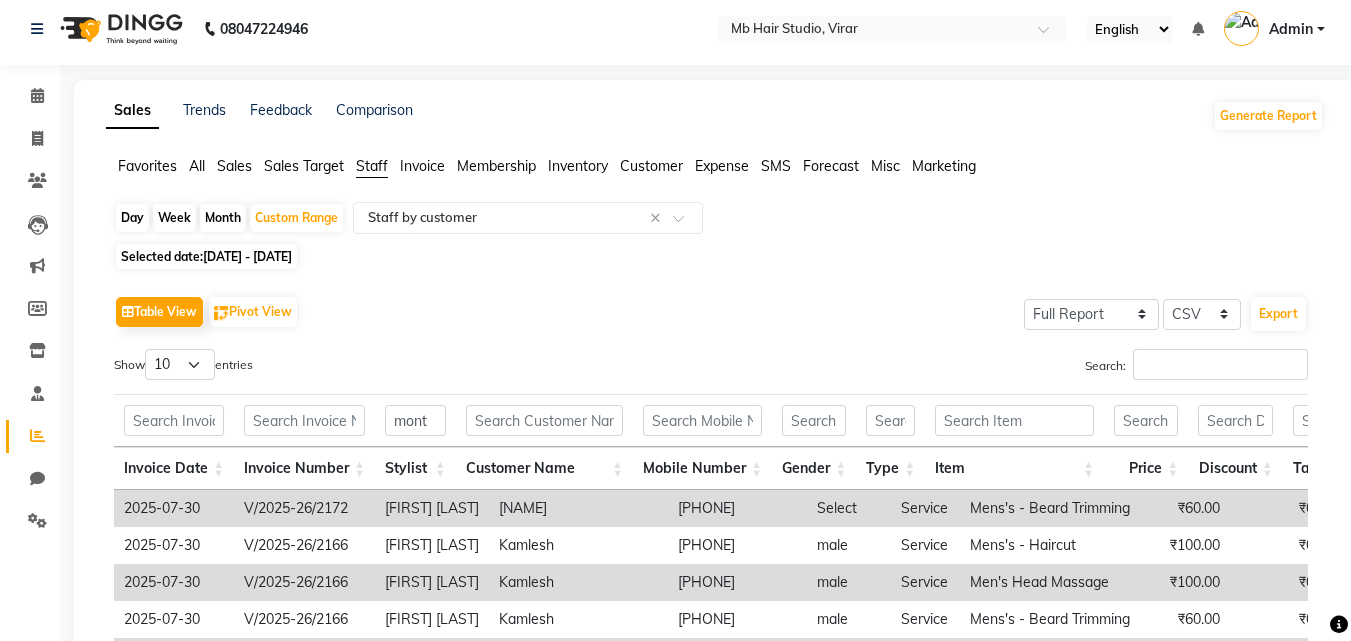 select on "7" 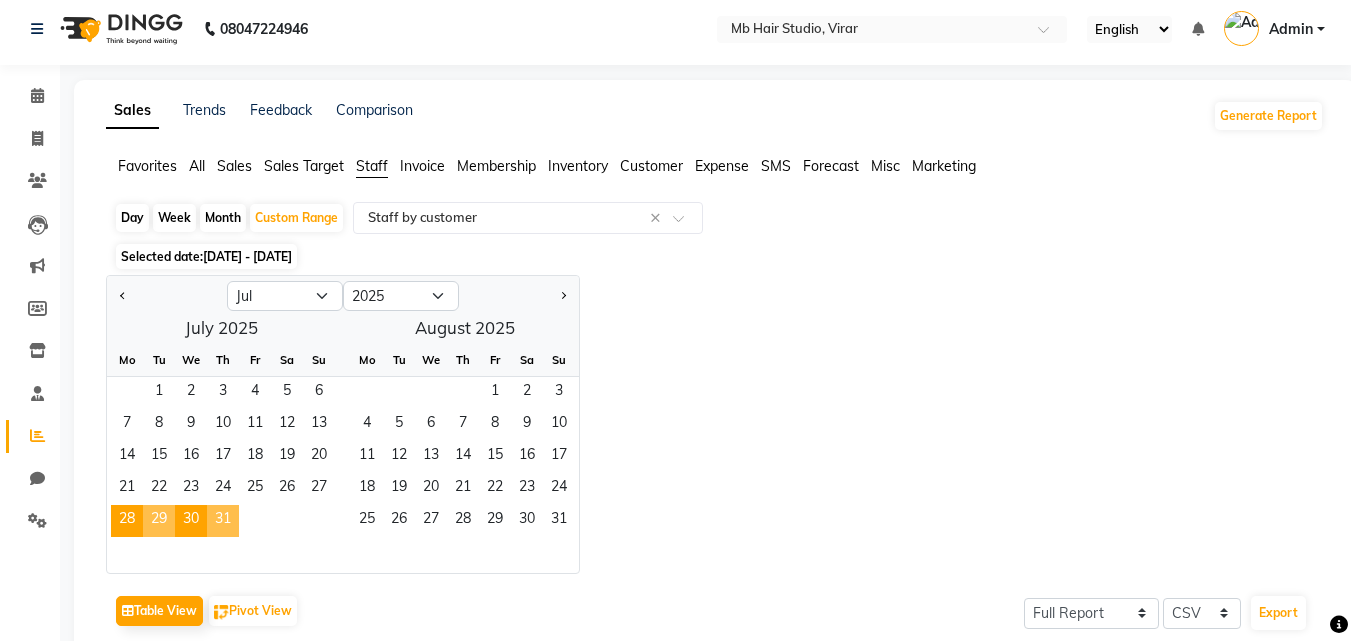 click on "31" 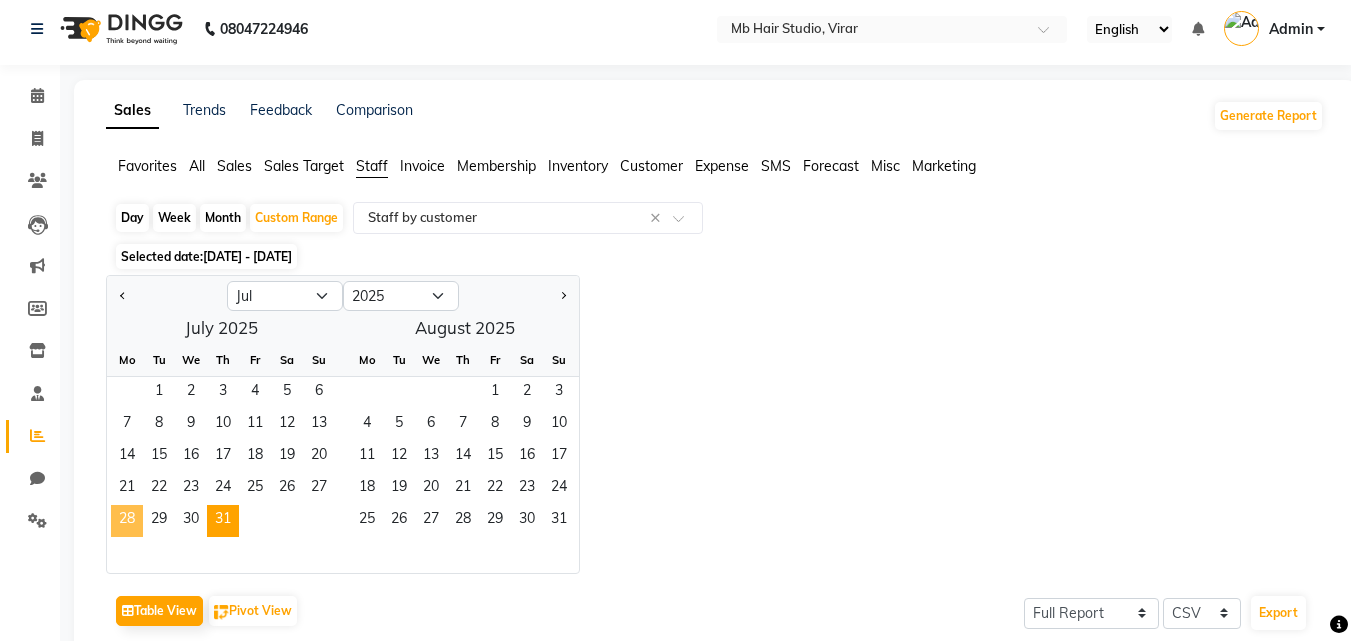 click on "28" 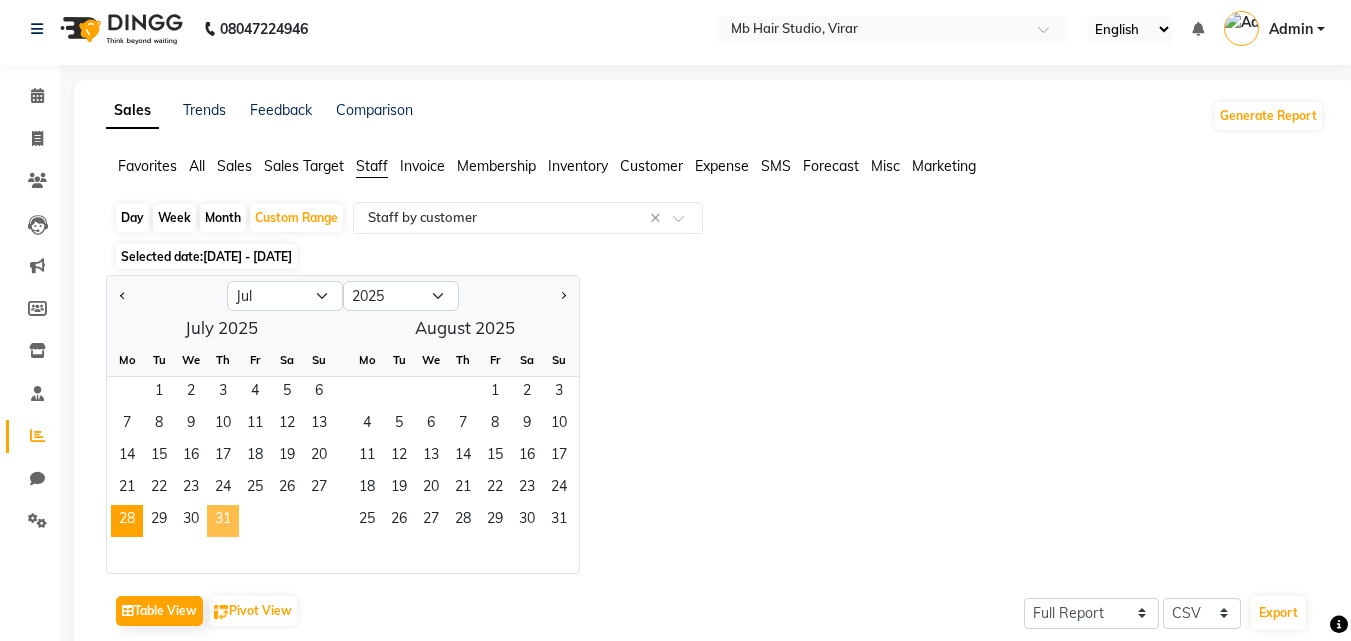 click on "31" 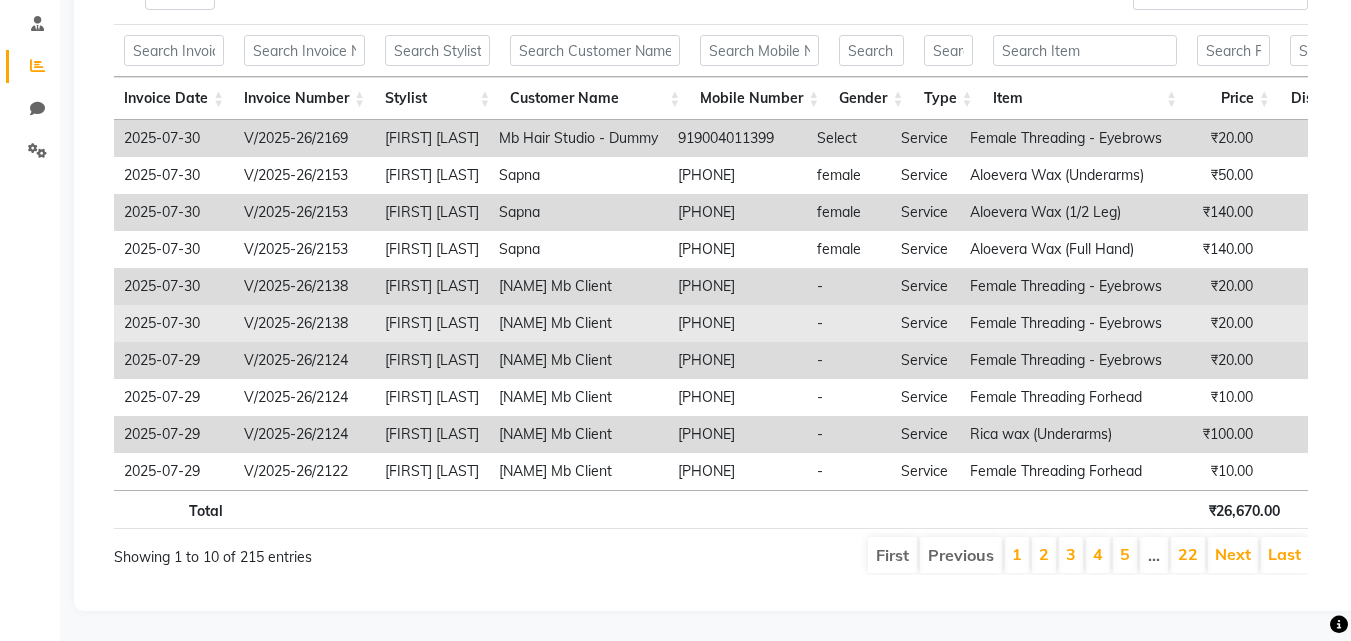 scroll, scrollTop: 407, scrollLeft: 0, axis: vertical 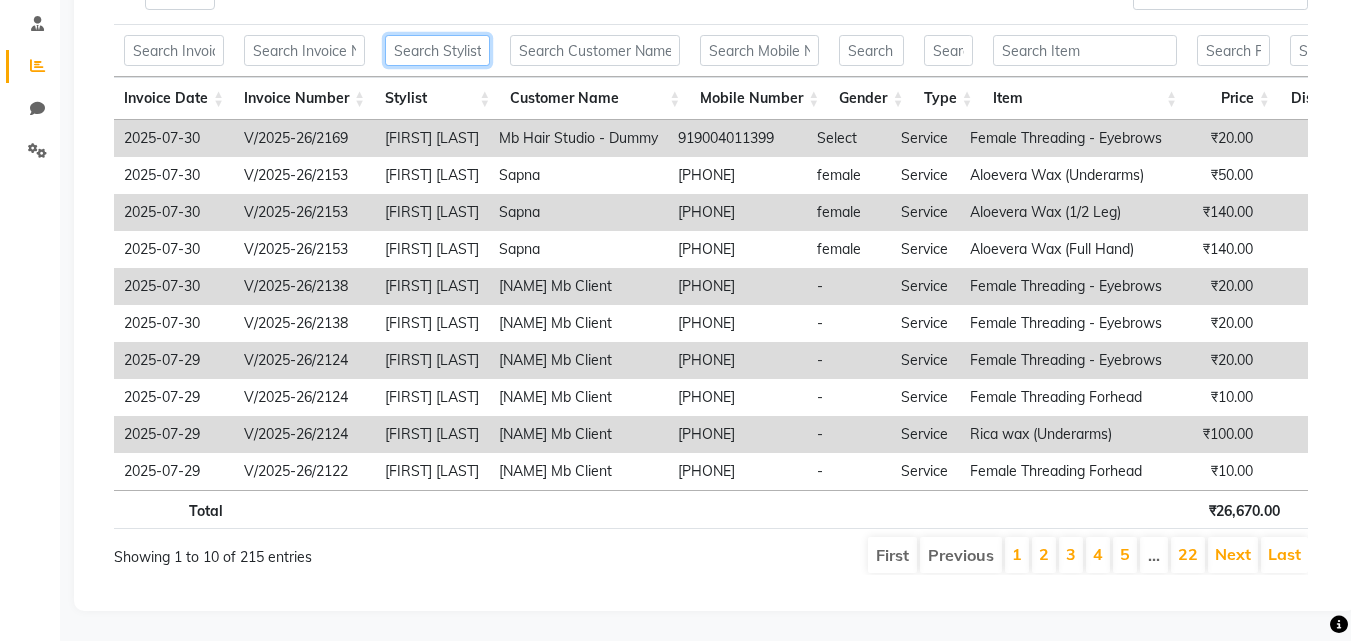click at bounding box center [437, 50] 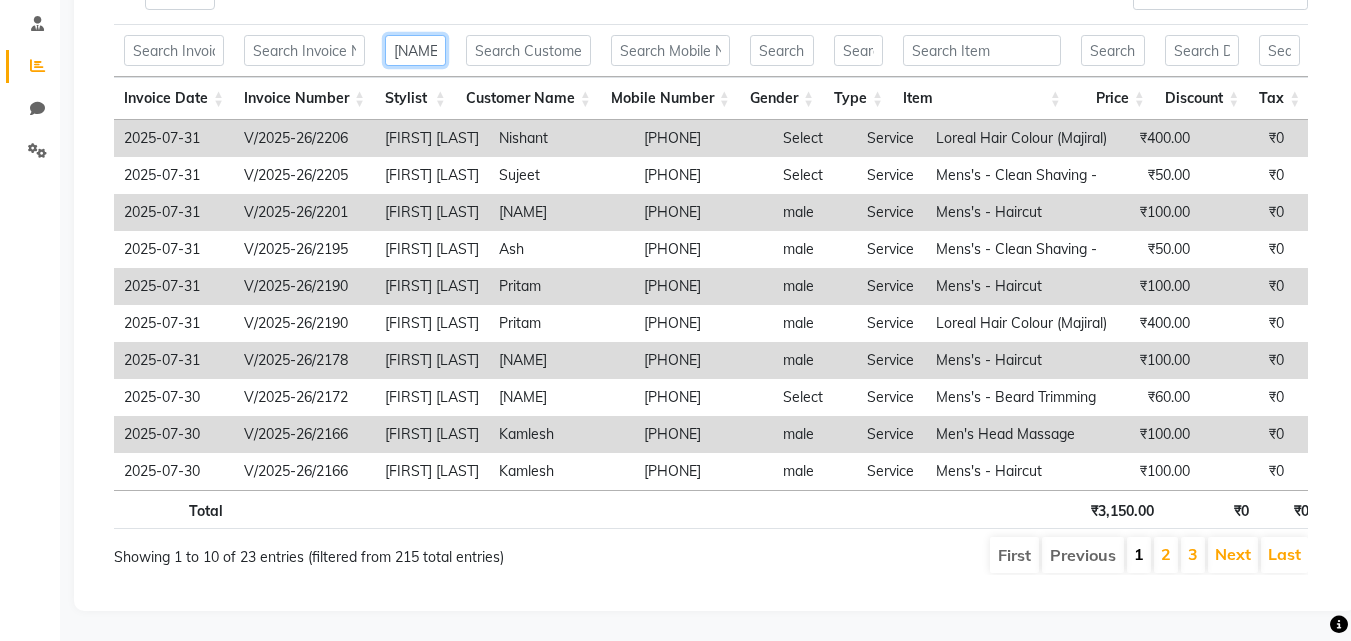 type on "[NAME]" 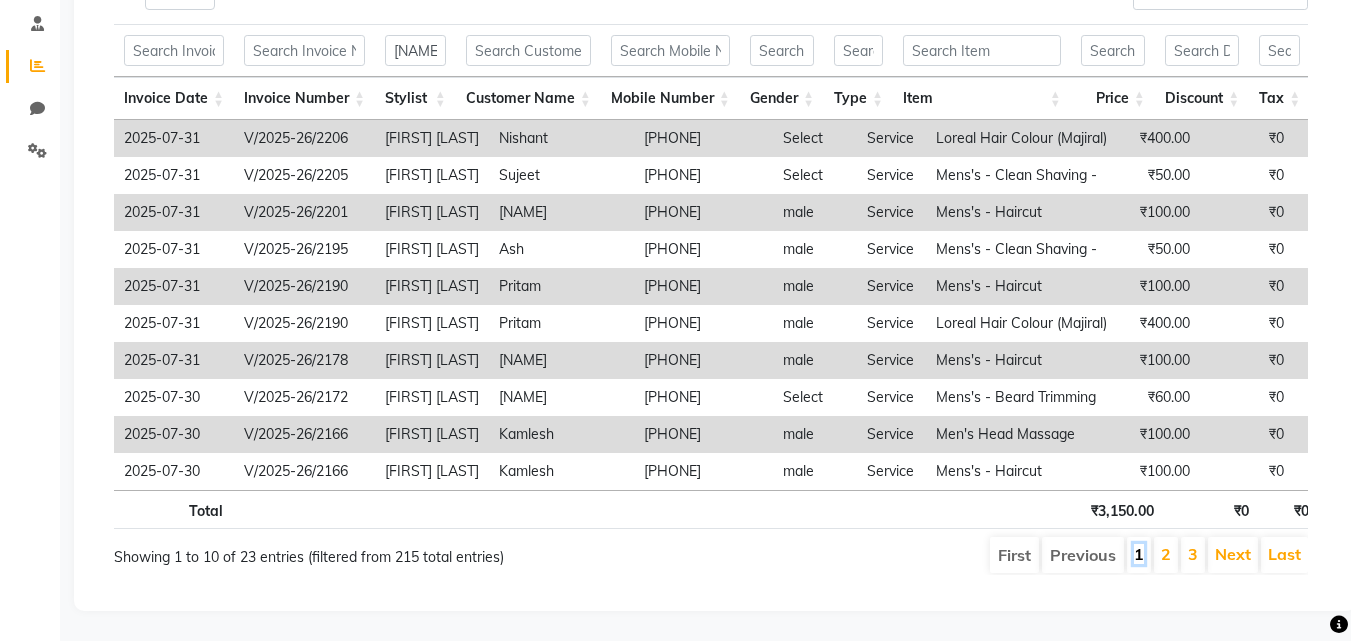 click on "1" at bounding box center (1139, 554) 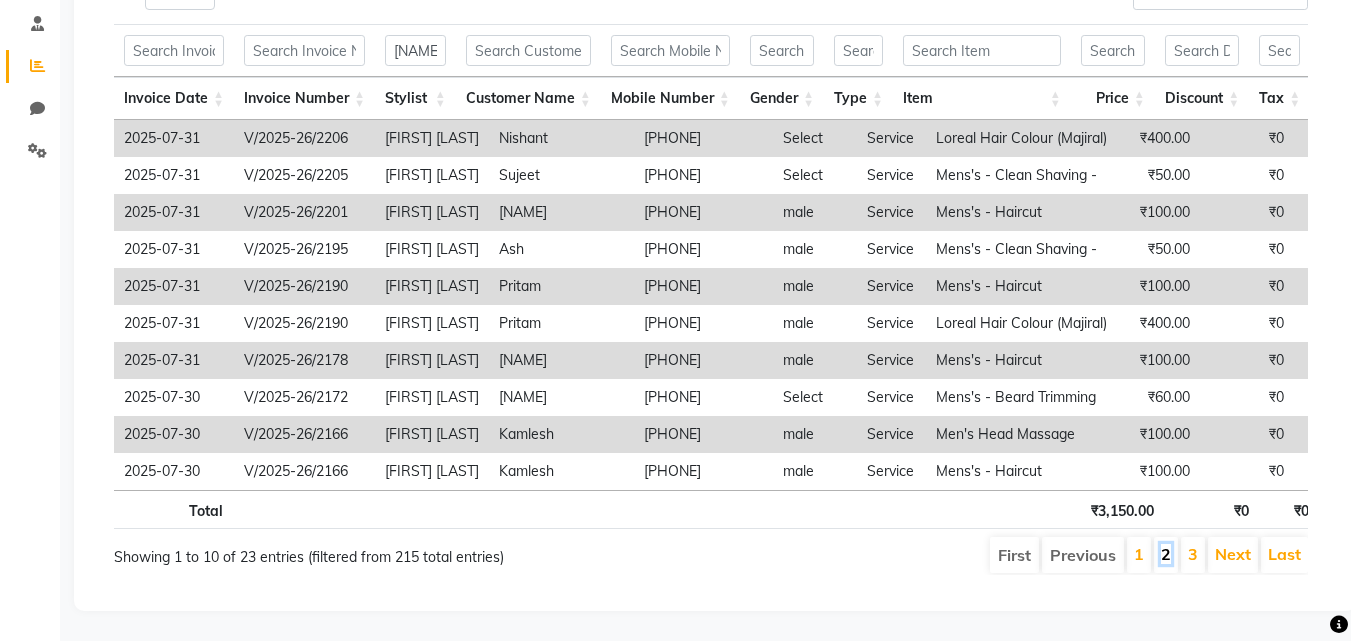 click on "2" at bounding box center (1166, 554) 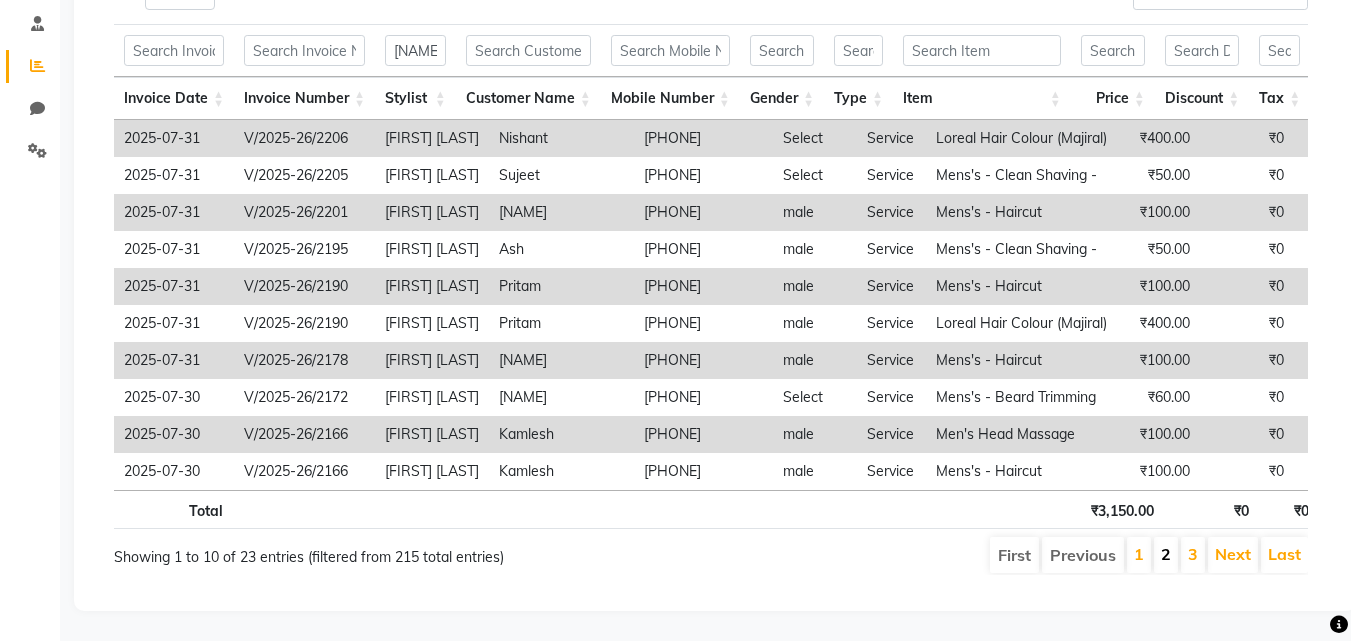 scroll, scrollTop: 405, scrollLeft: 0, axis: vertical 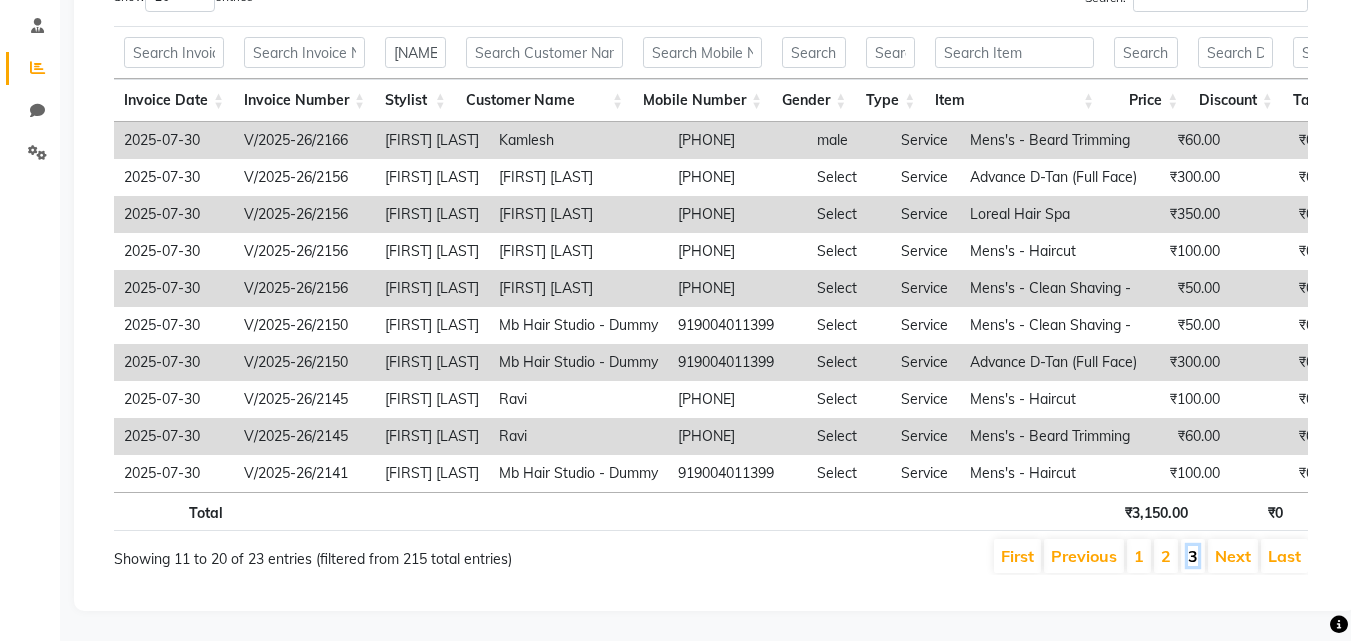 click on "3" at bounding box center [1193, 556] 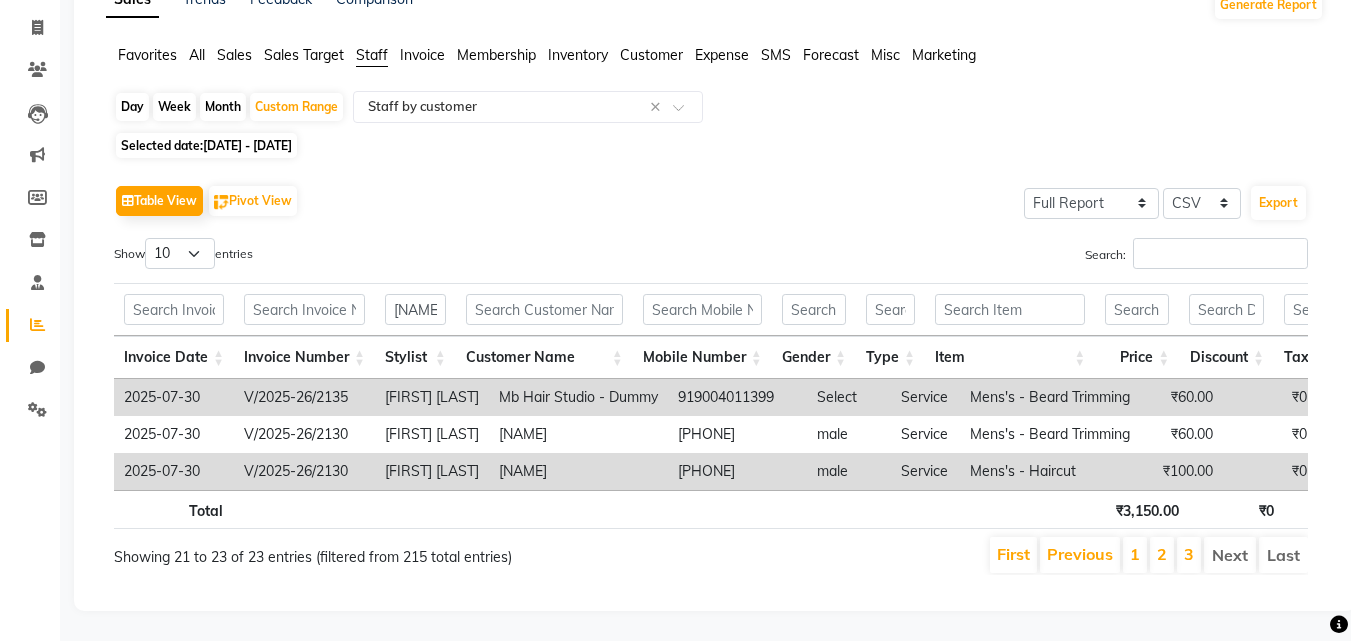scroll, scrollTop: 148, scrollLeft: 0, axis: vertical 